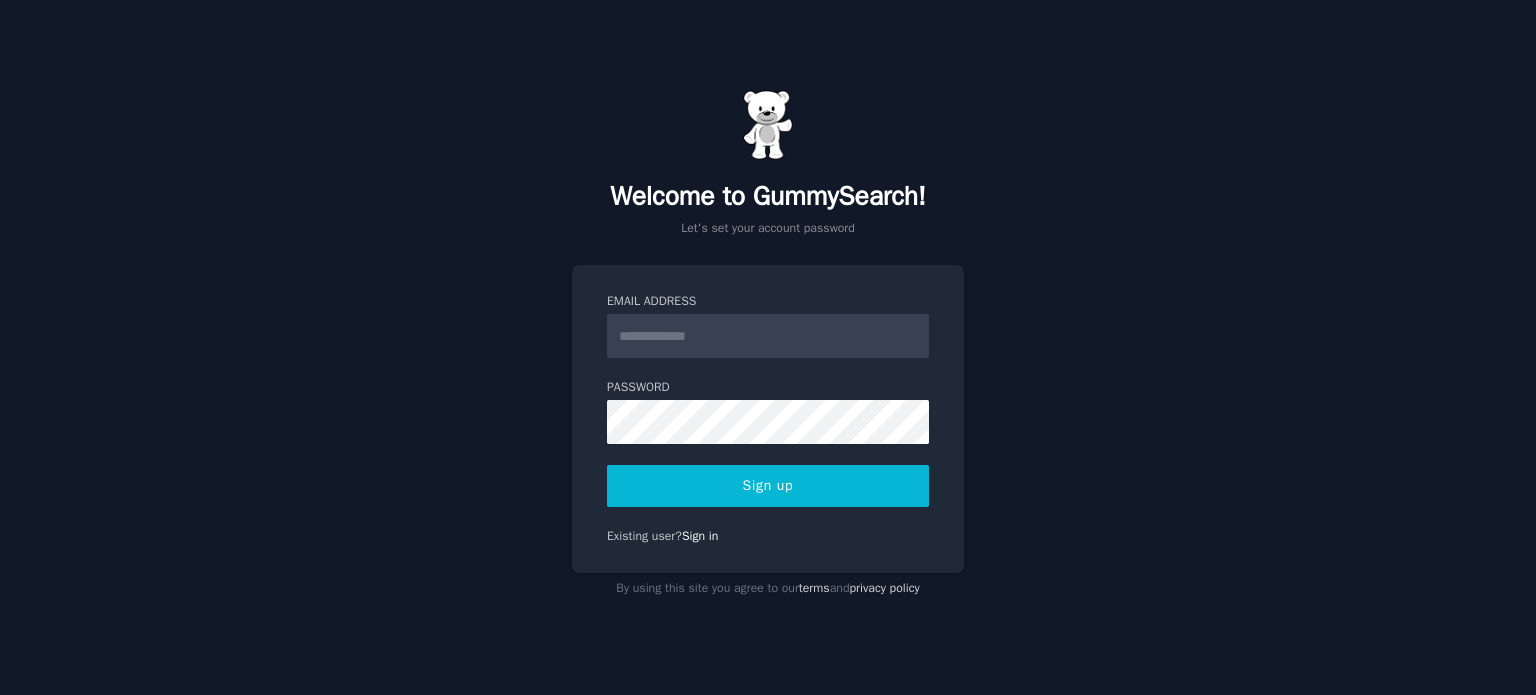 scroll, scrollTop: 0, scrollLeft: 0, axis: both 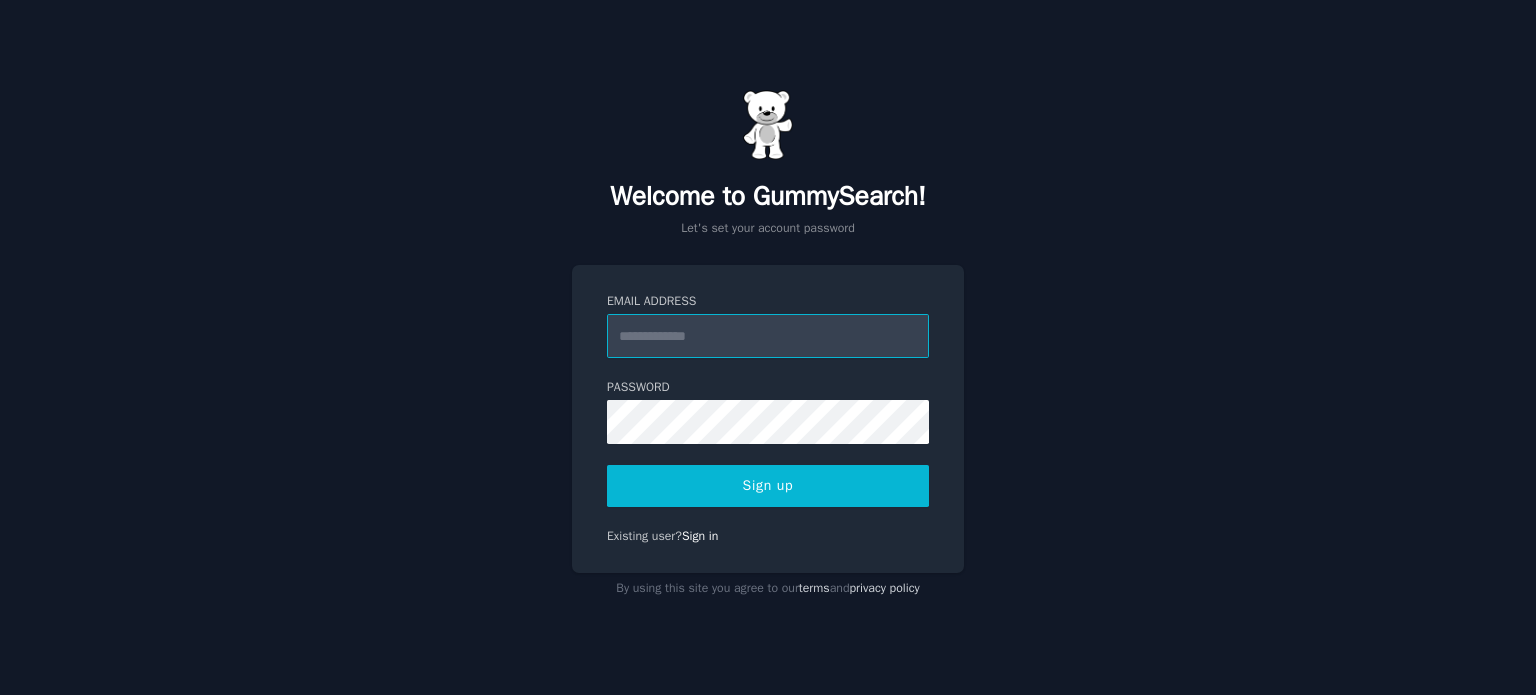 click on "Email Address" at bounding box center [768, 336] 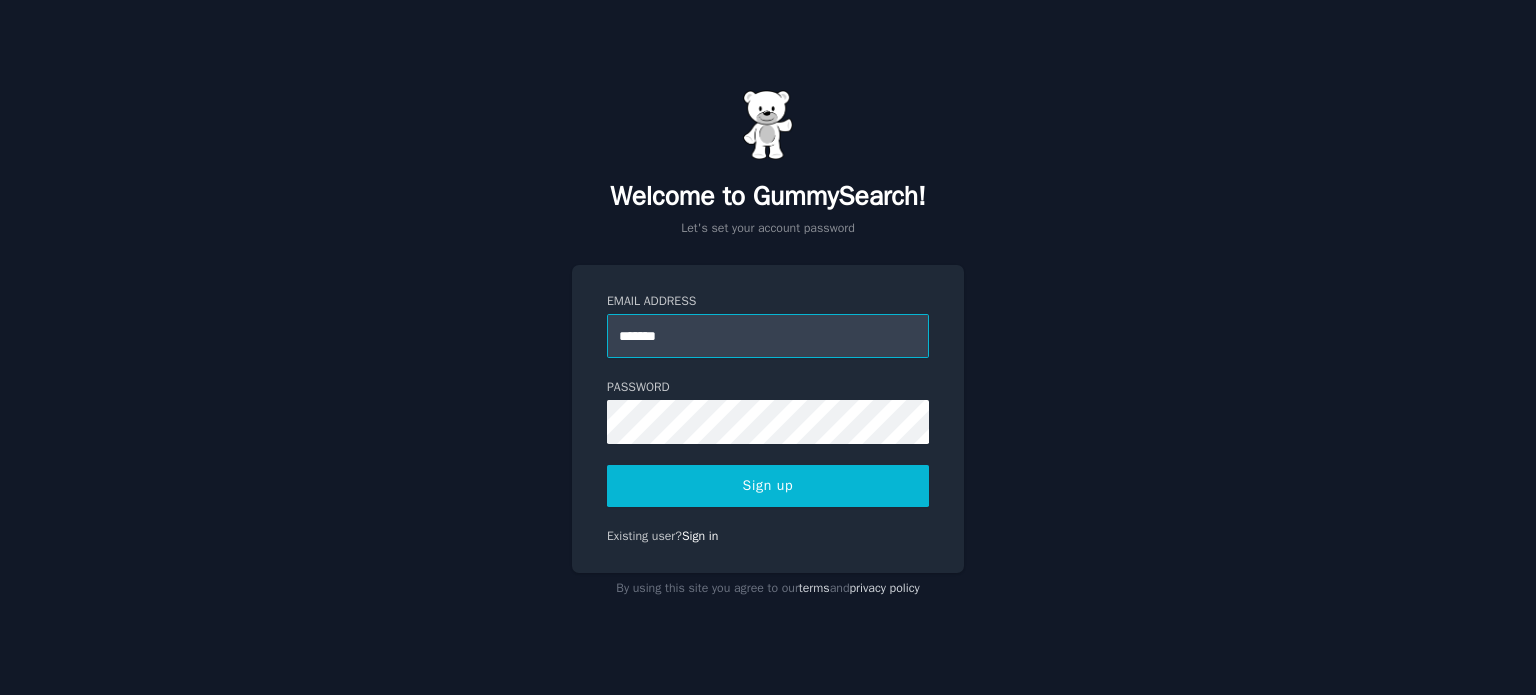 type on "**********" 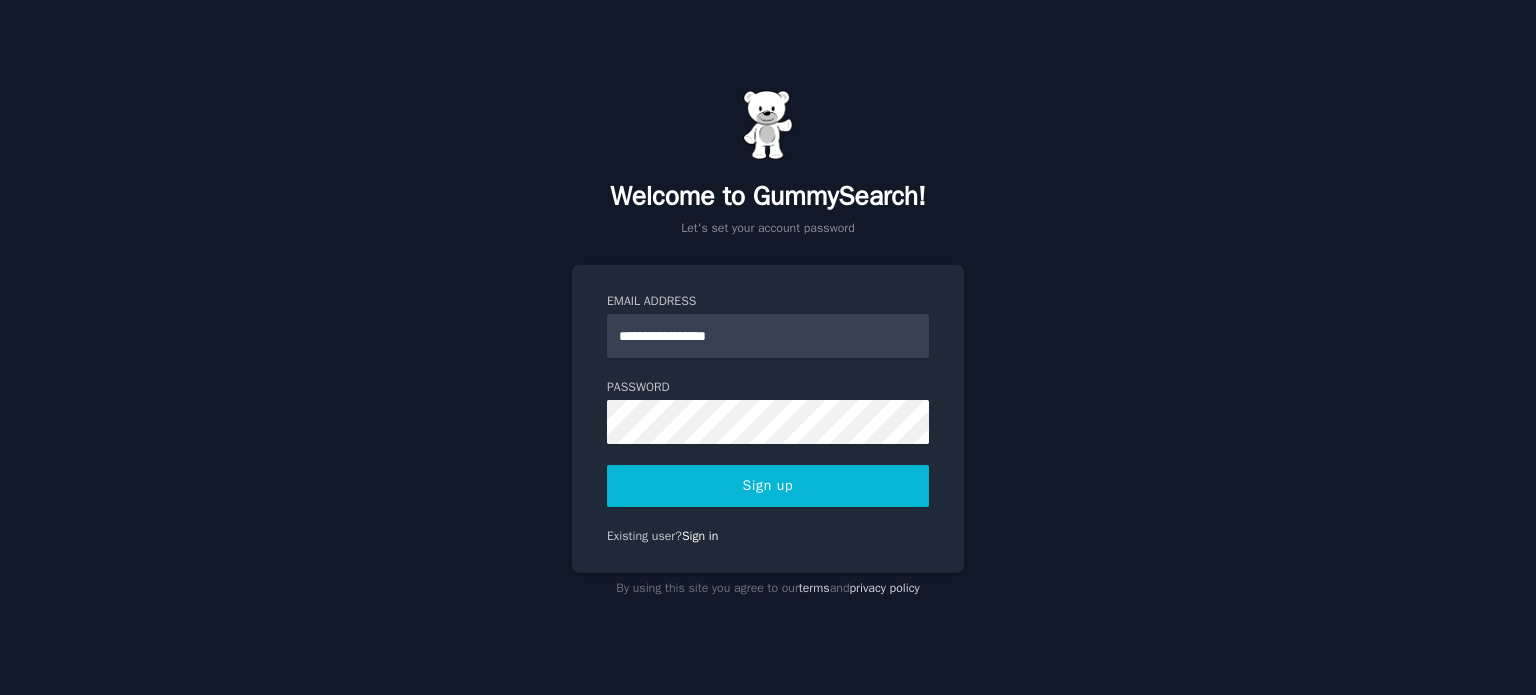 click on "**********" 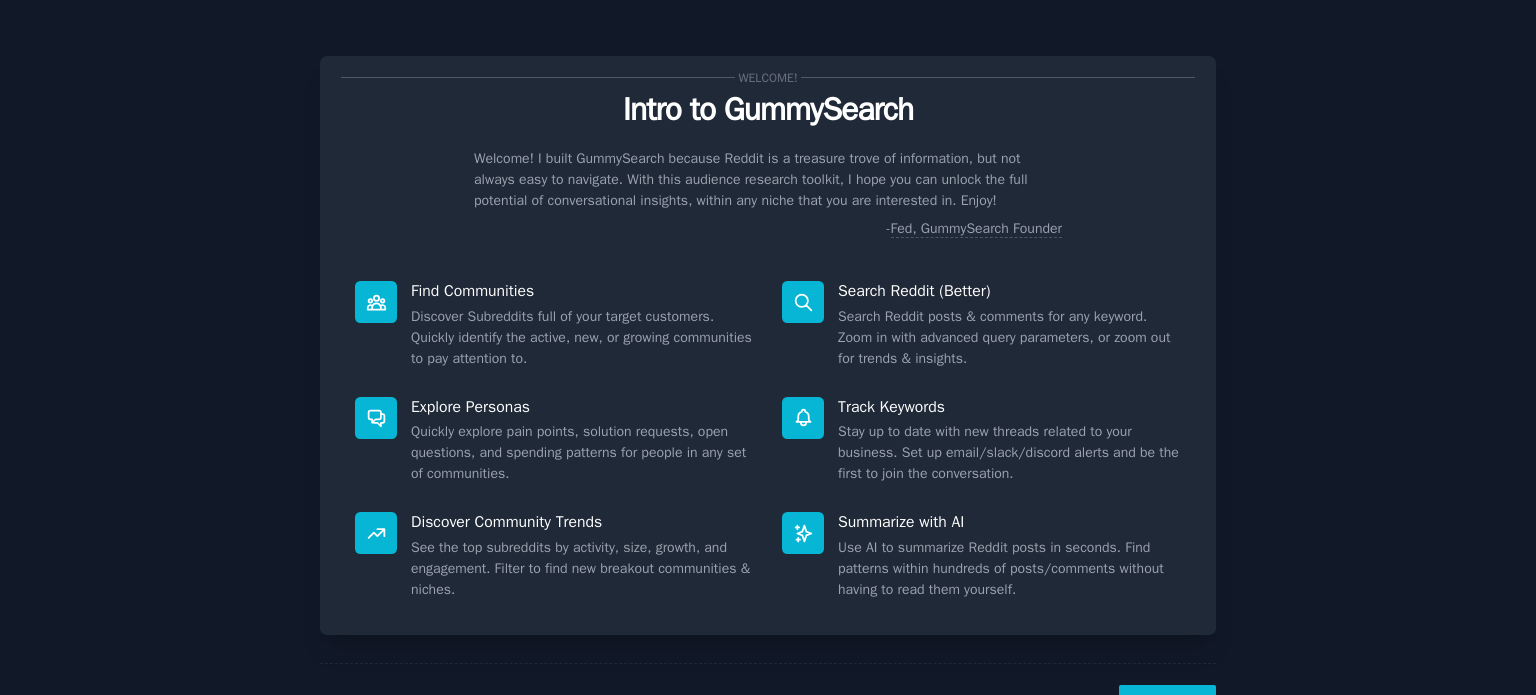 scroll, scrollTop: 0, scrollLeft: 0, axis: both 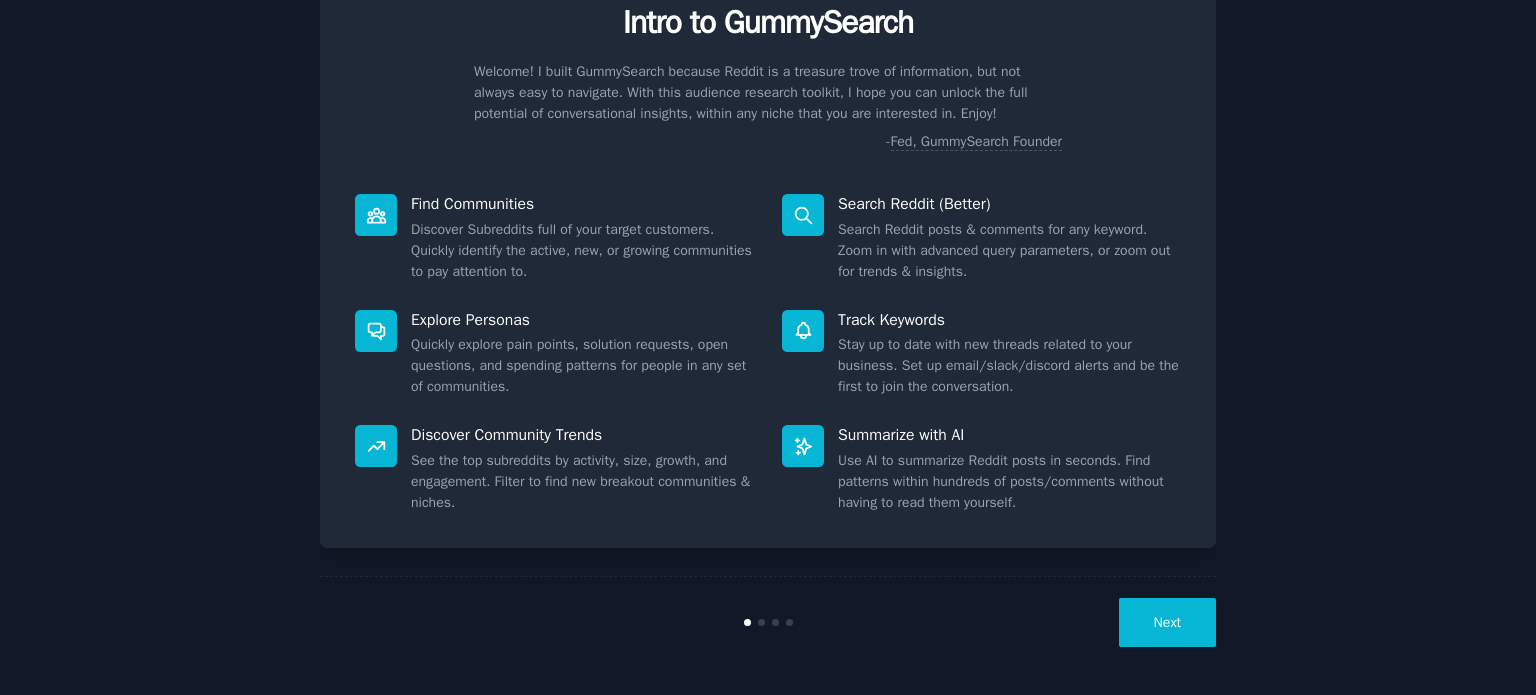 click on "Next" at bounding box center (1167, 622) 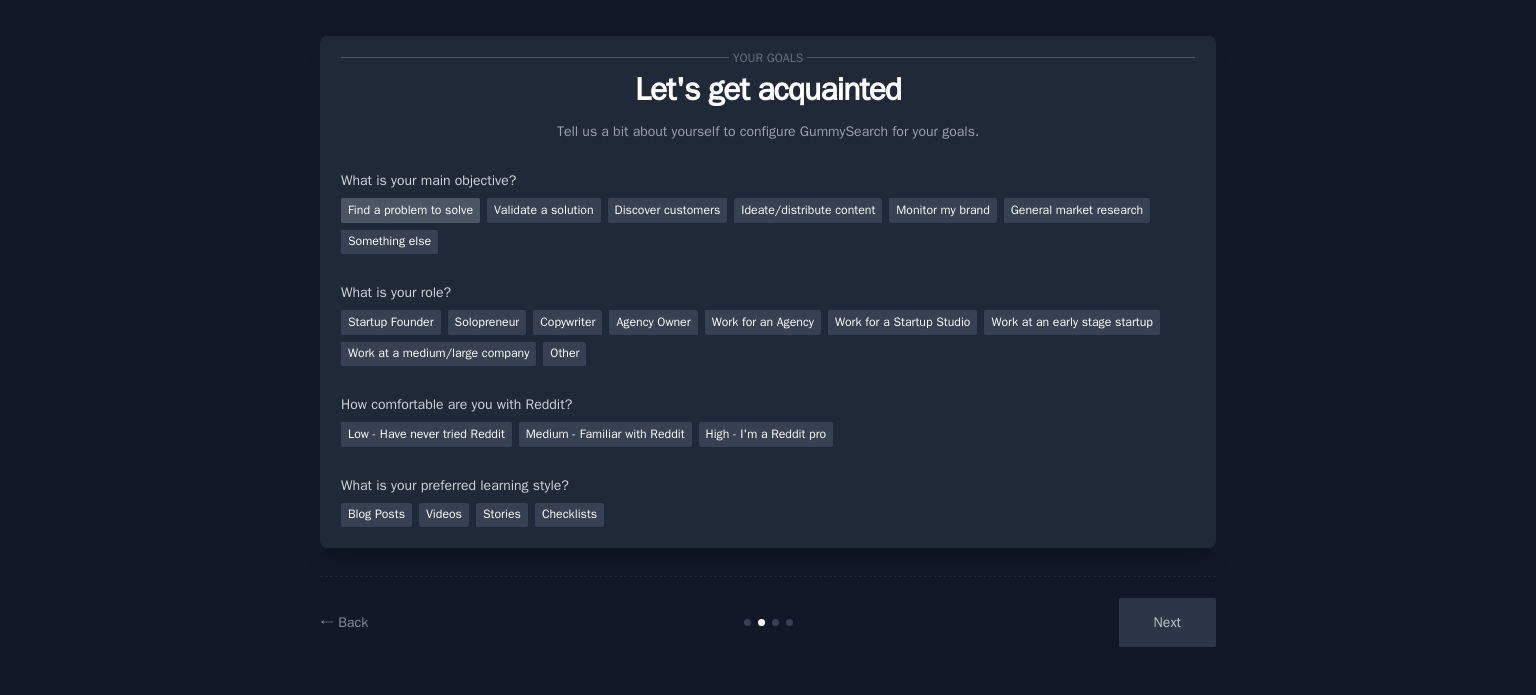 click on "Find a problem to solve" at bounding box center (410, 210) 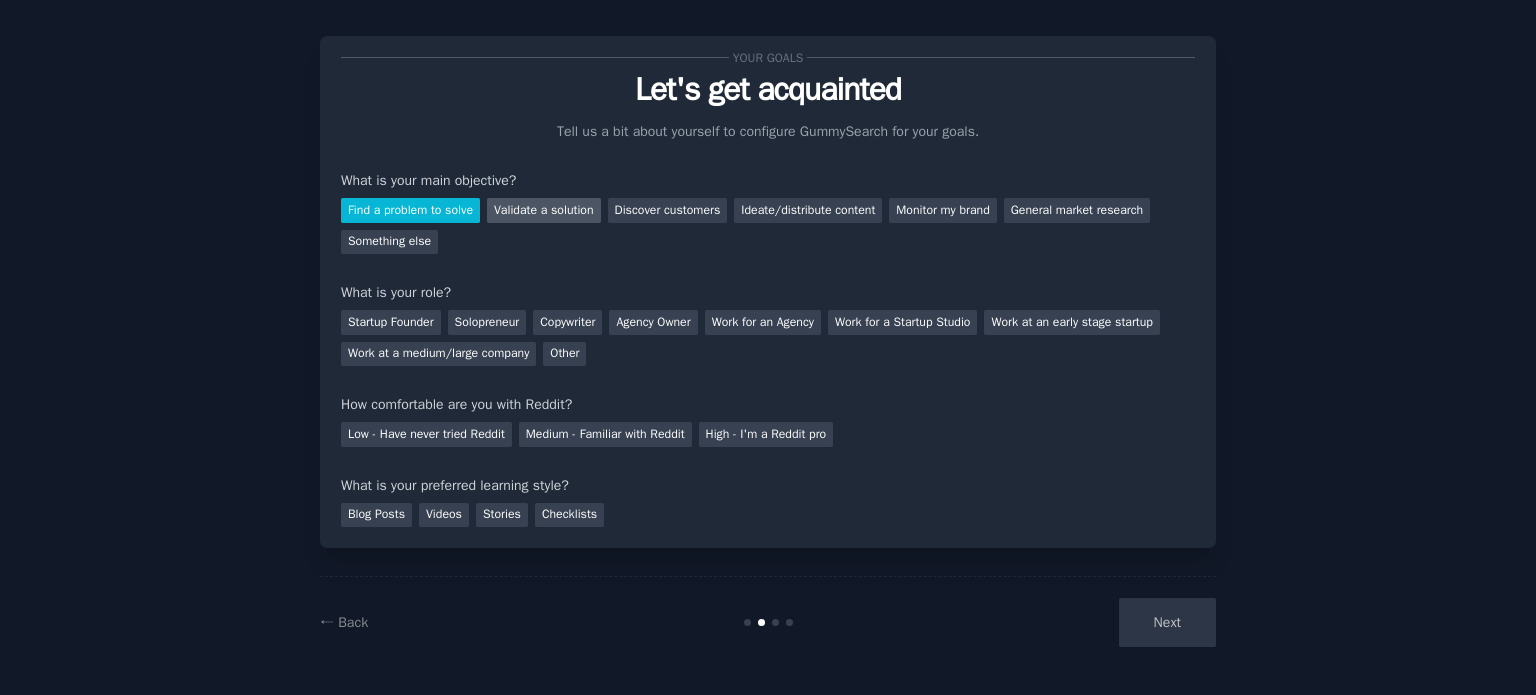 click on "Validate a solution" at bounding box center [544, 210] 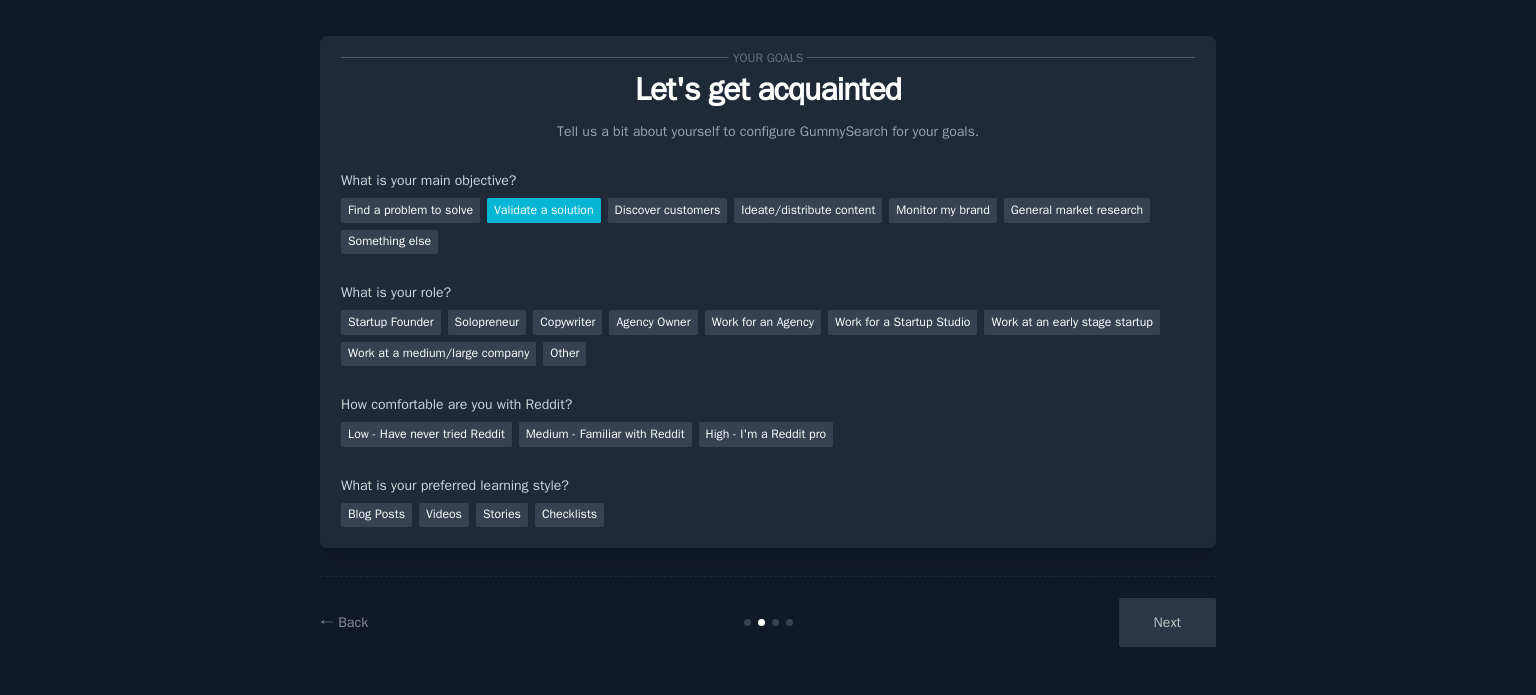 click on "Find a problem to solve Validate a solution Discover customers Ideate/distribute content Monitor my brand General market research Something else" at bounding box center (768, 222) 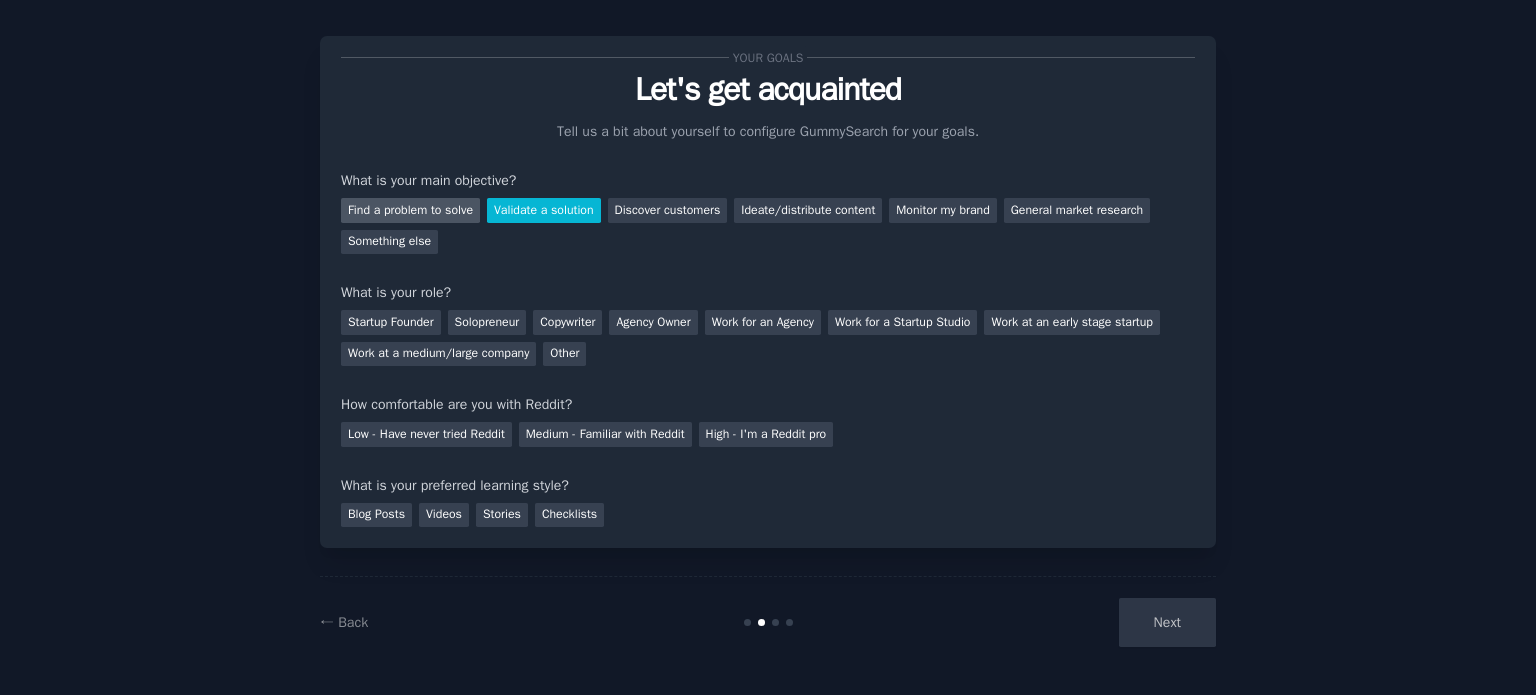 click on "Find a problem to solve" at bounding box center (410, 210) 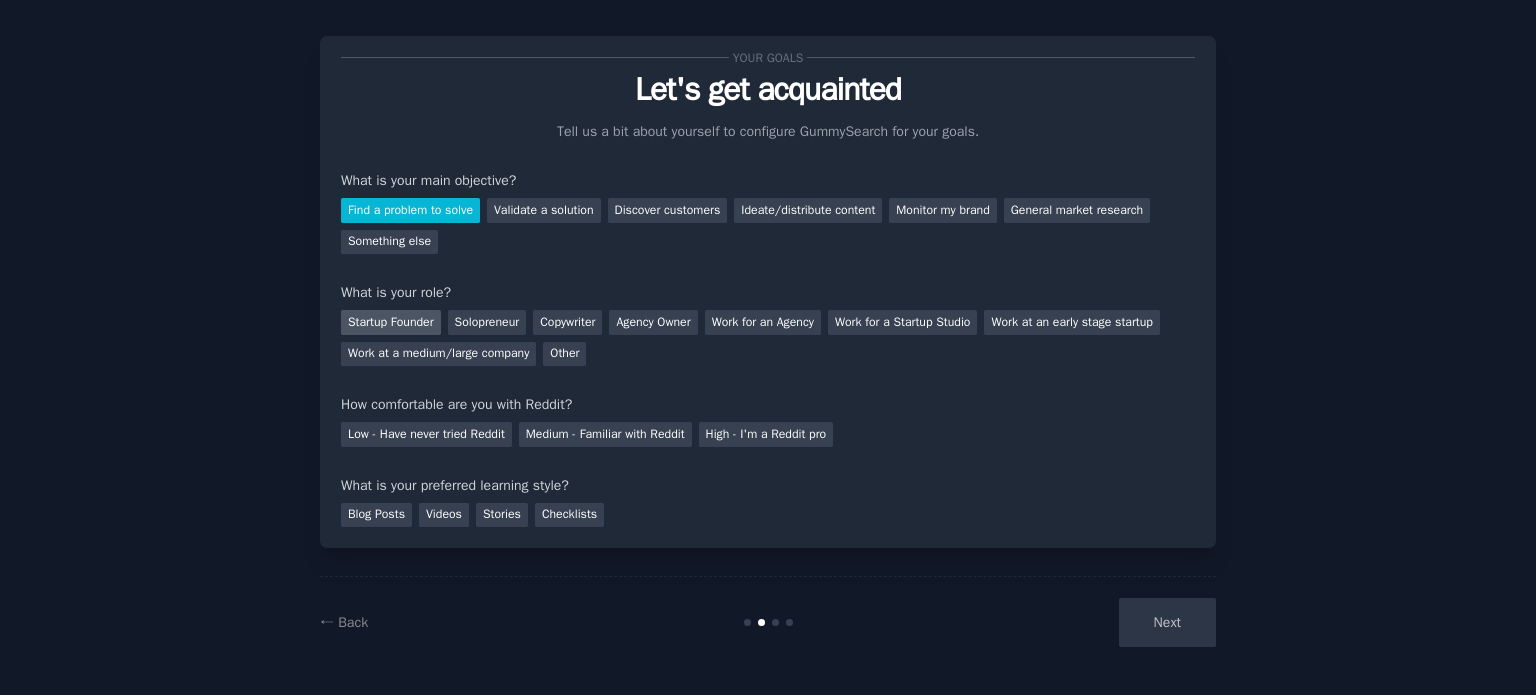 click on "Startup Founder" at bounding box center [391, 322] 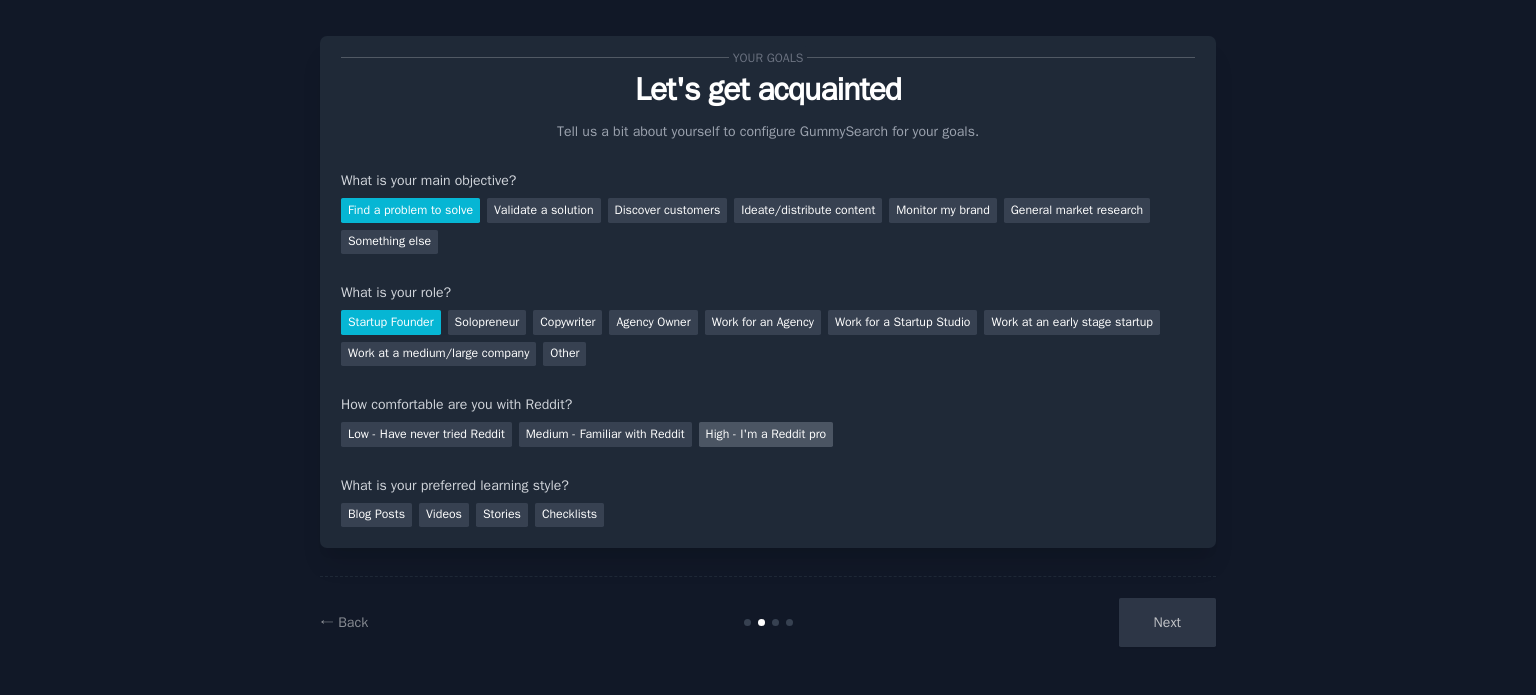 click on "High - I'm a Reddit pro" at bounding box center [766, 434] 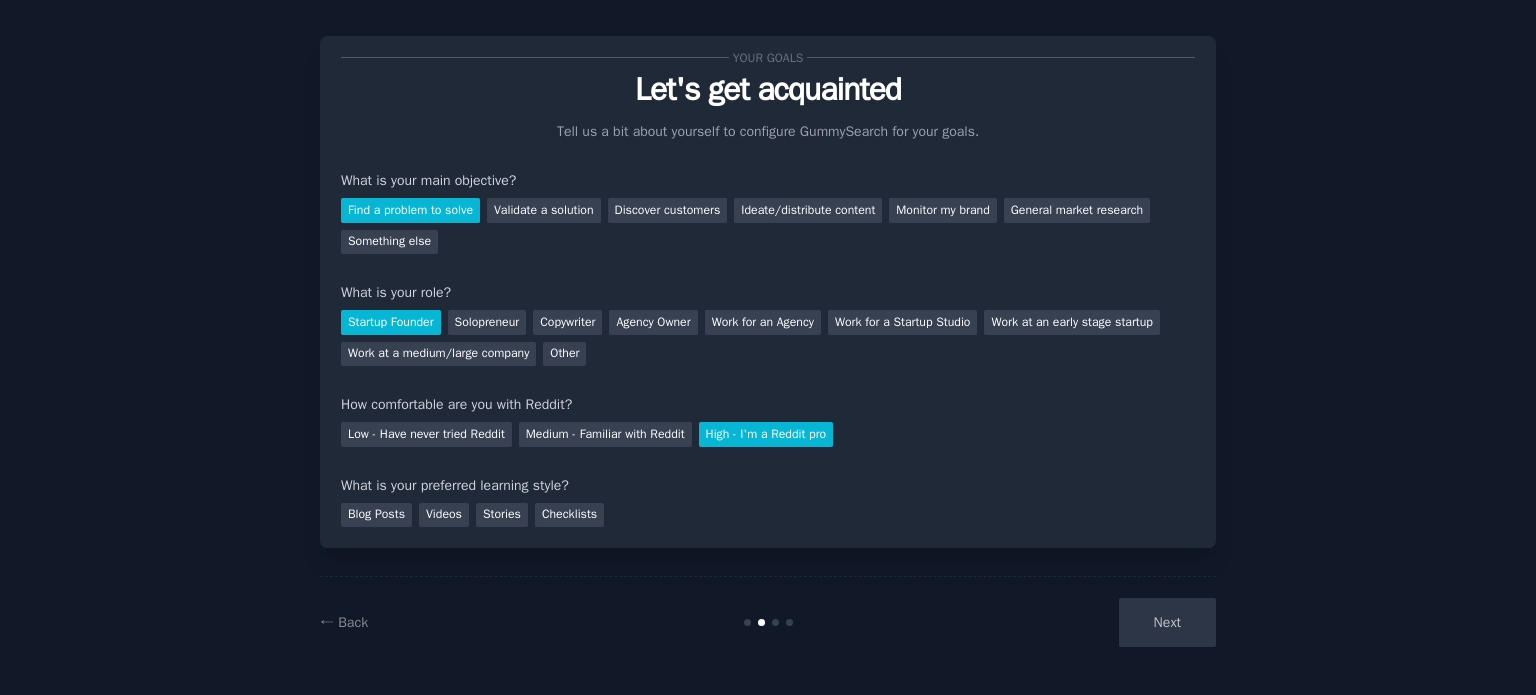 click on "Next" at bounding box center [1066, 622] 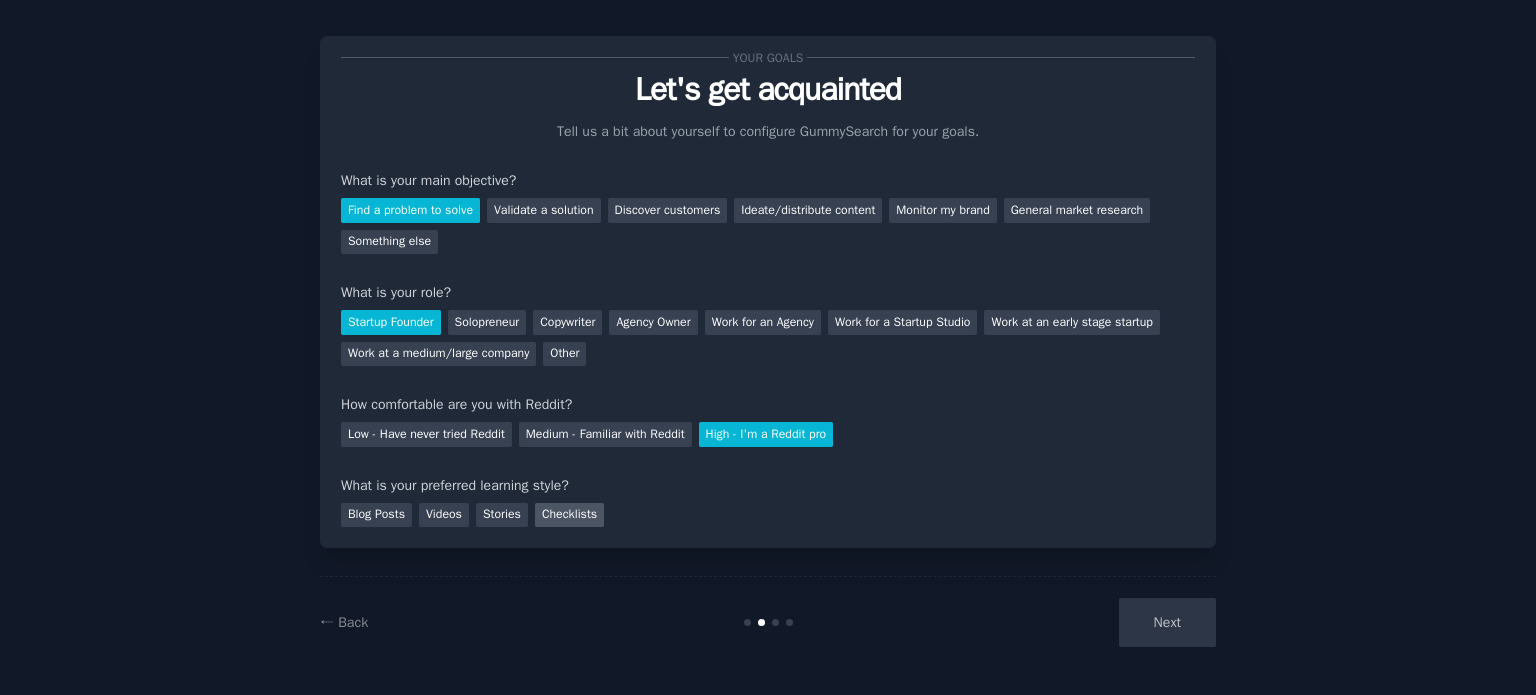click on "Checklists" at bounding box center (569, 515) 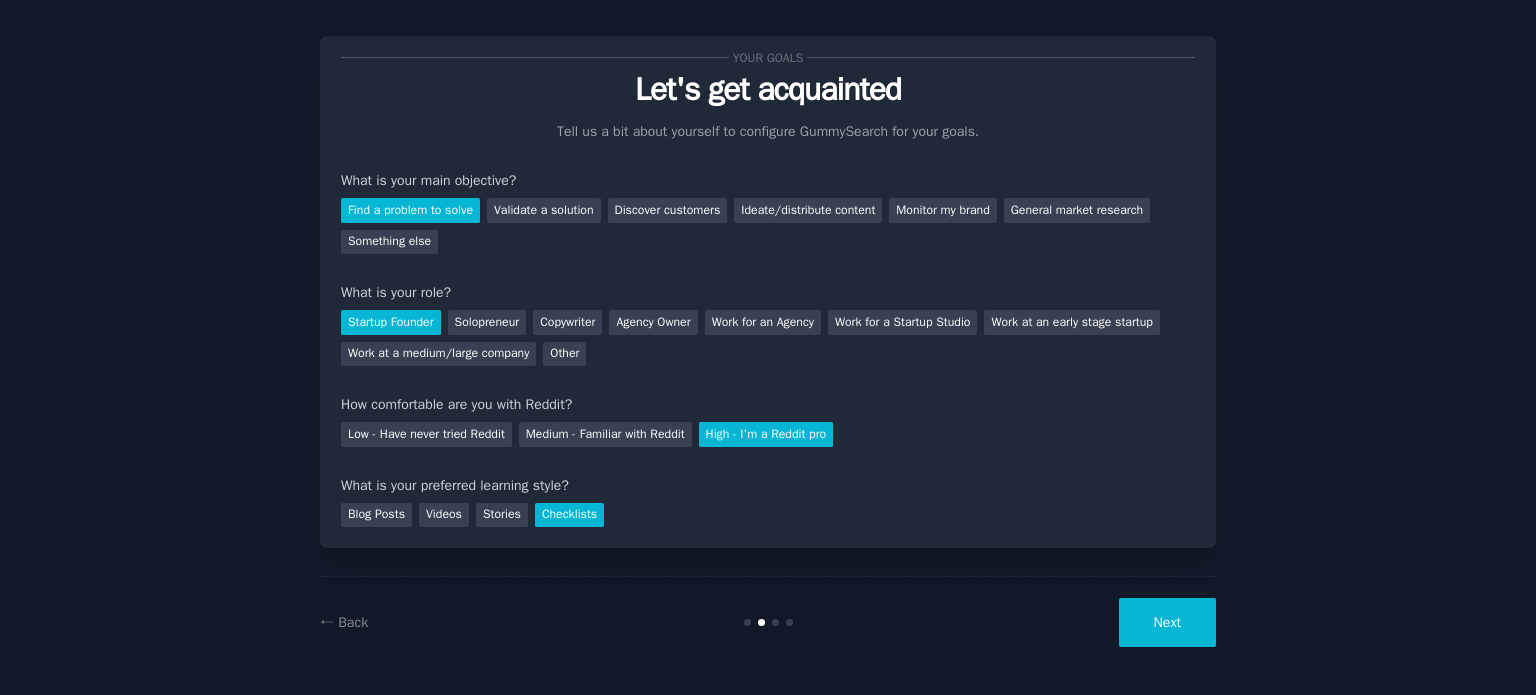 click on "Next" at bounding box center (1167, 622) 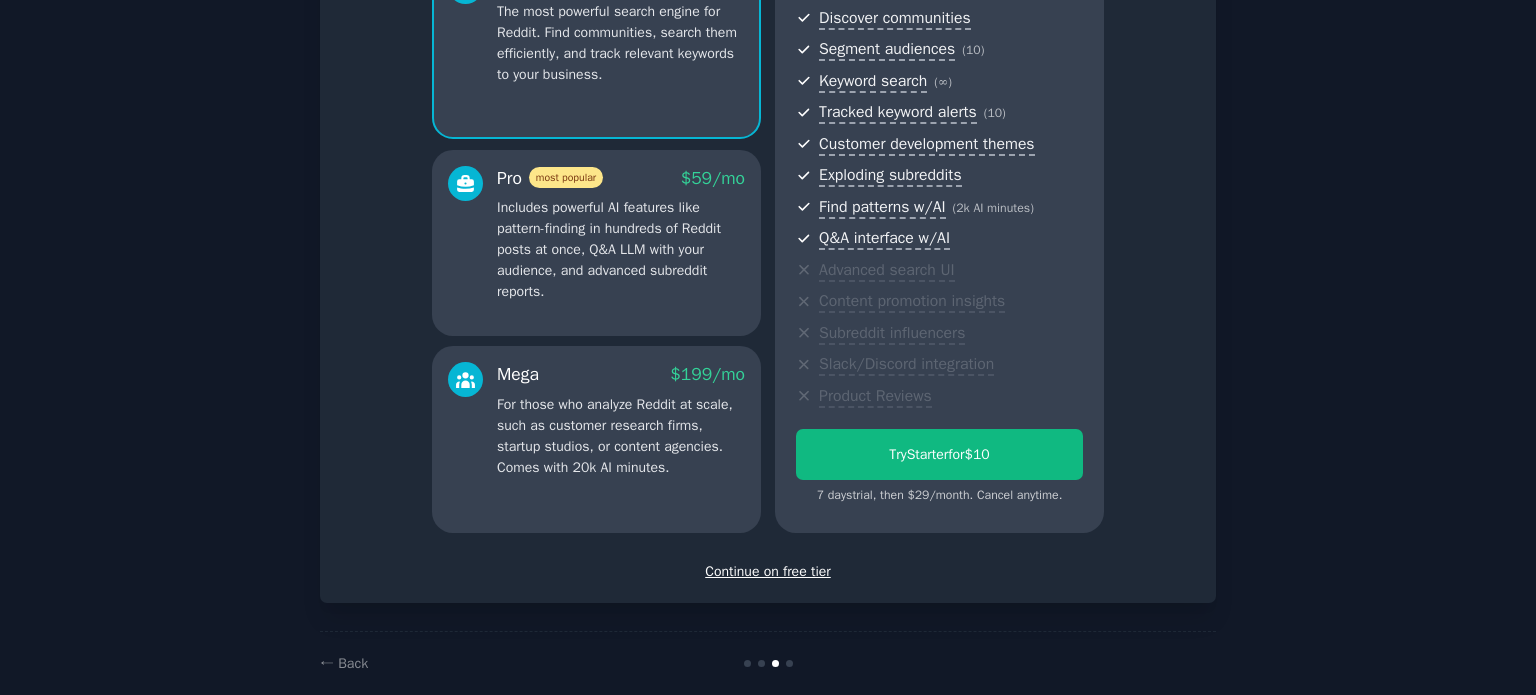 scroll, scrollTop: 252, scrollLeft: 0, axis: vertical 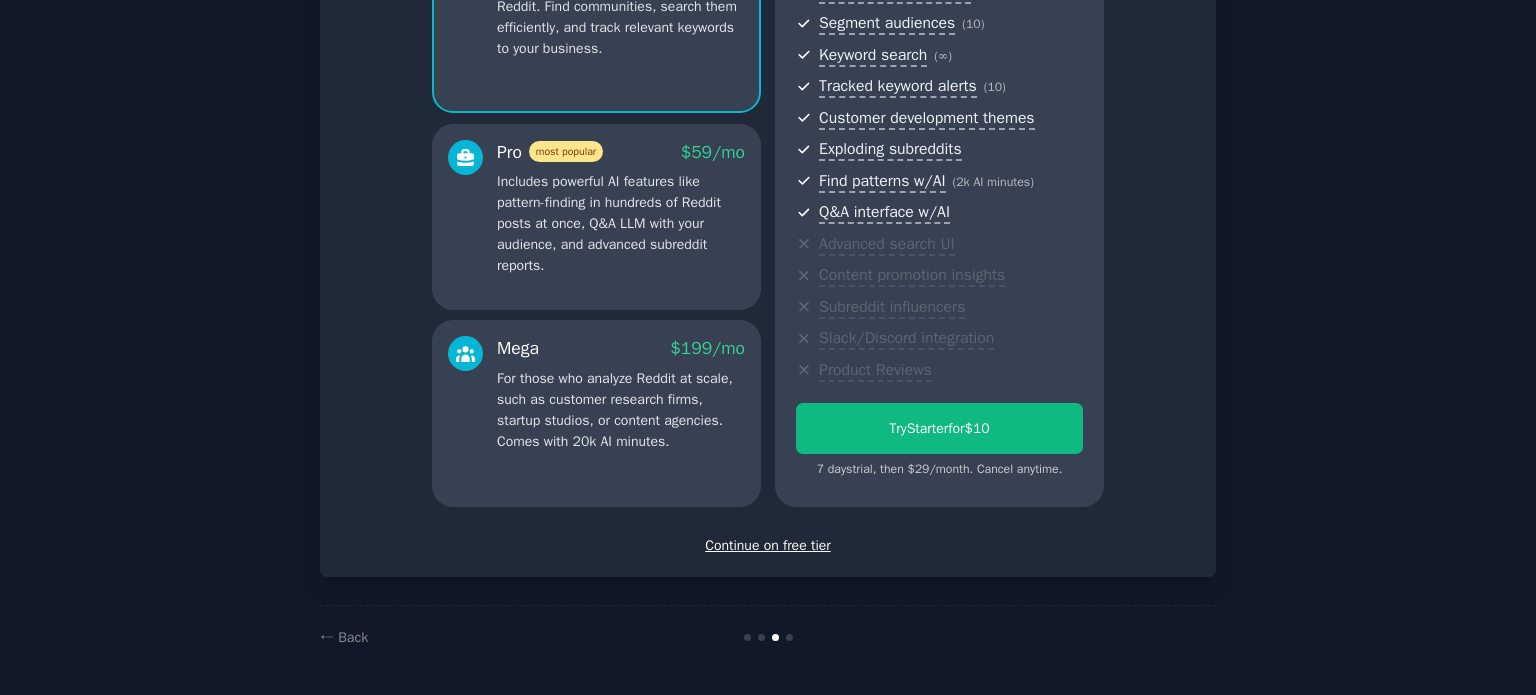 click on "Continue on free tier" at bounding box center (768, 545) 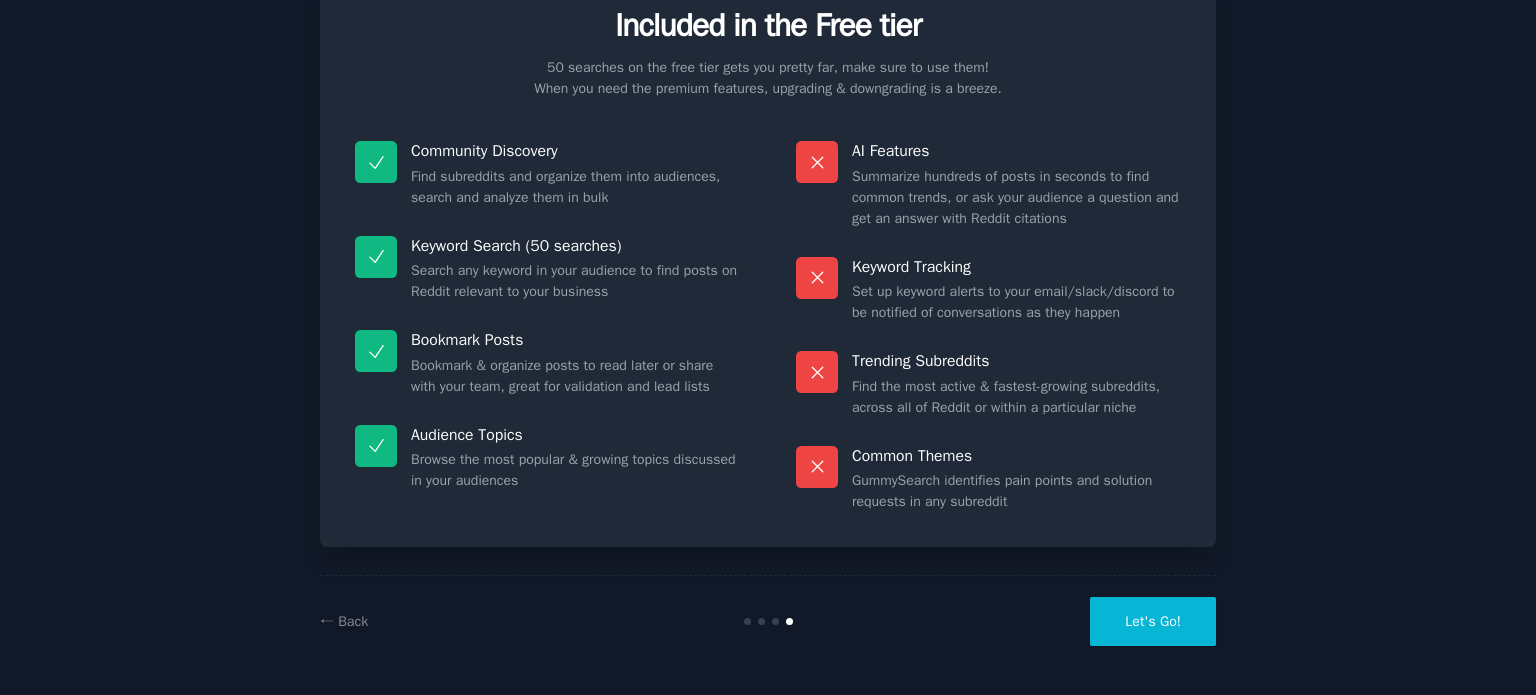 scroll, scrollTop: 83, scrollLeft: 0, axis: vertical 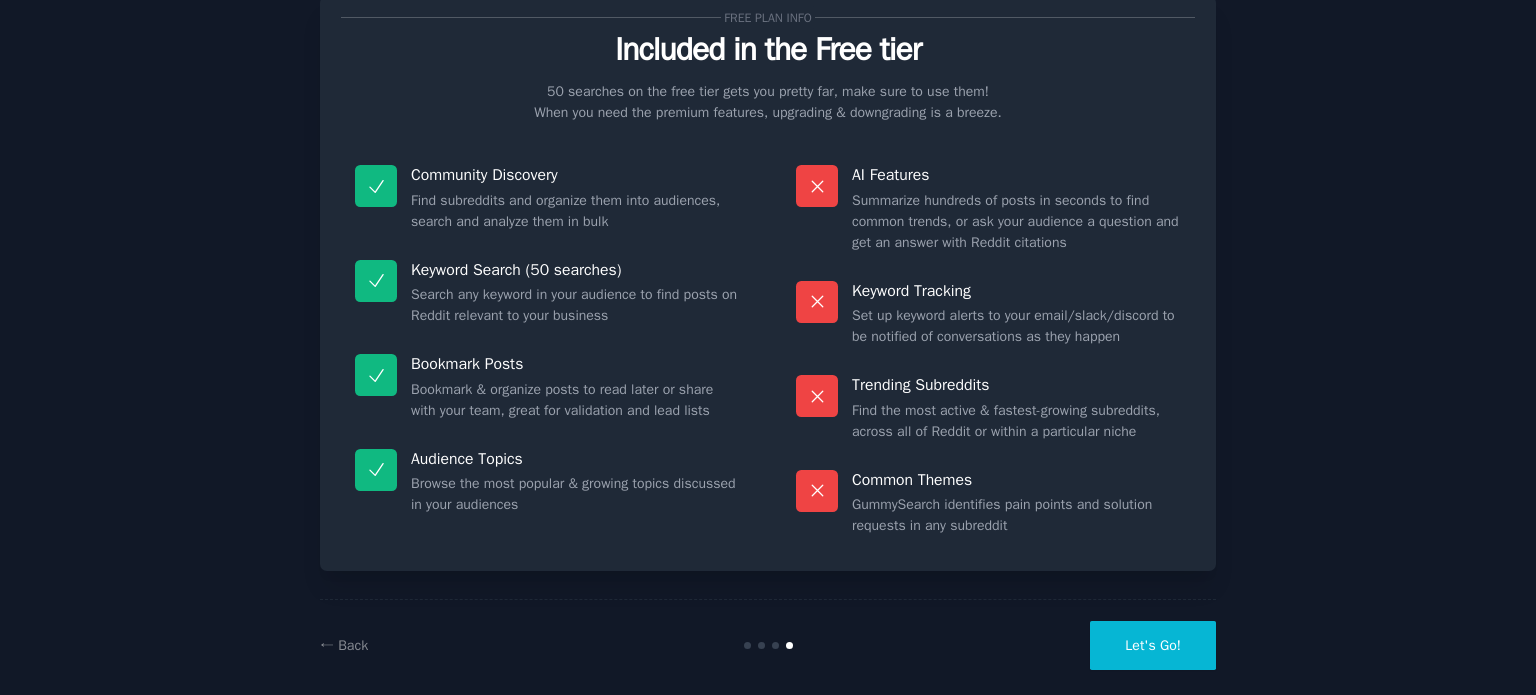 click on "Let's Go!" at bounding box center (1153, 645) 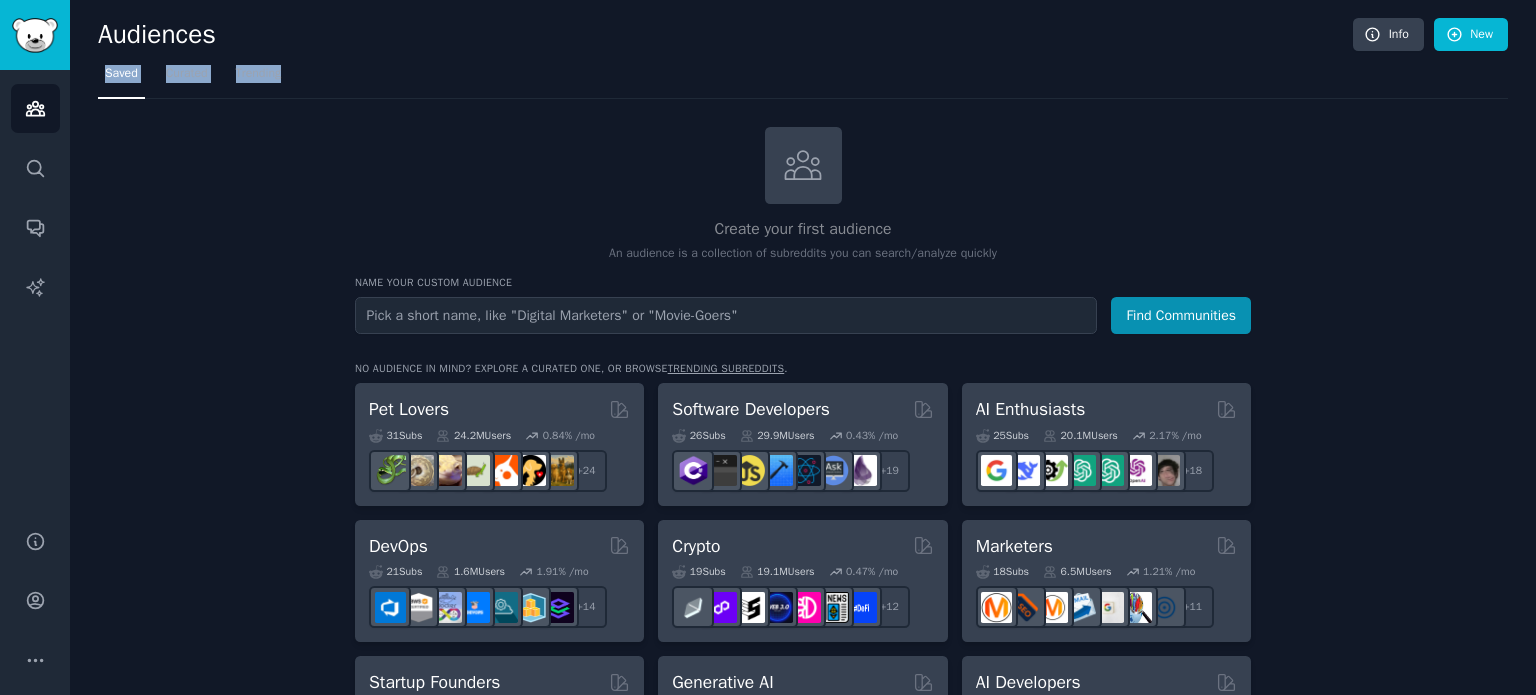 drag, startPoint x: 1535, startPoint y: 52, endPoint x: 1527, endPoint y: 80, distance: 29.12044 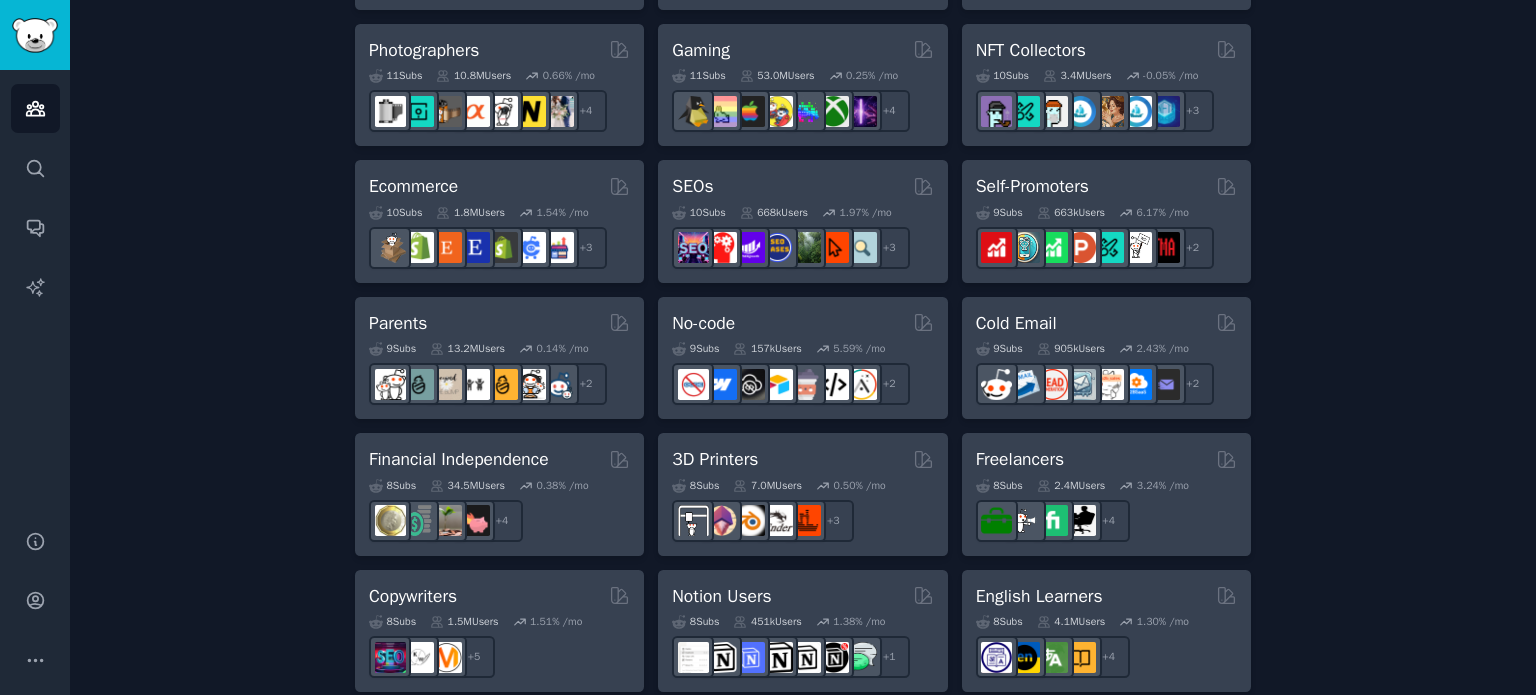 scroll, scrollTop: 1074, scrollLeft: 0, axis: vertical 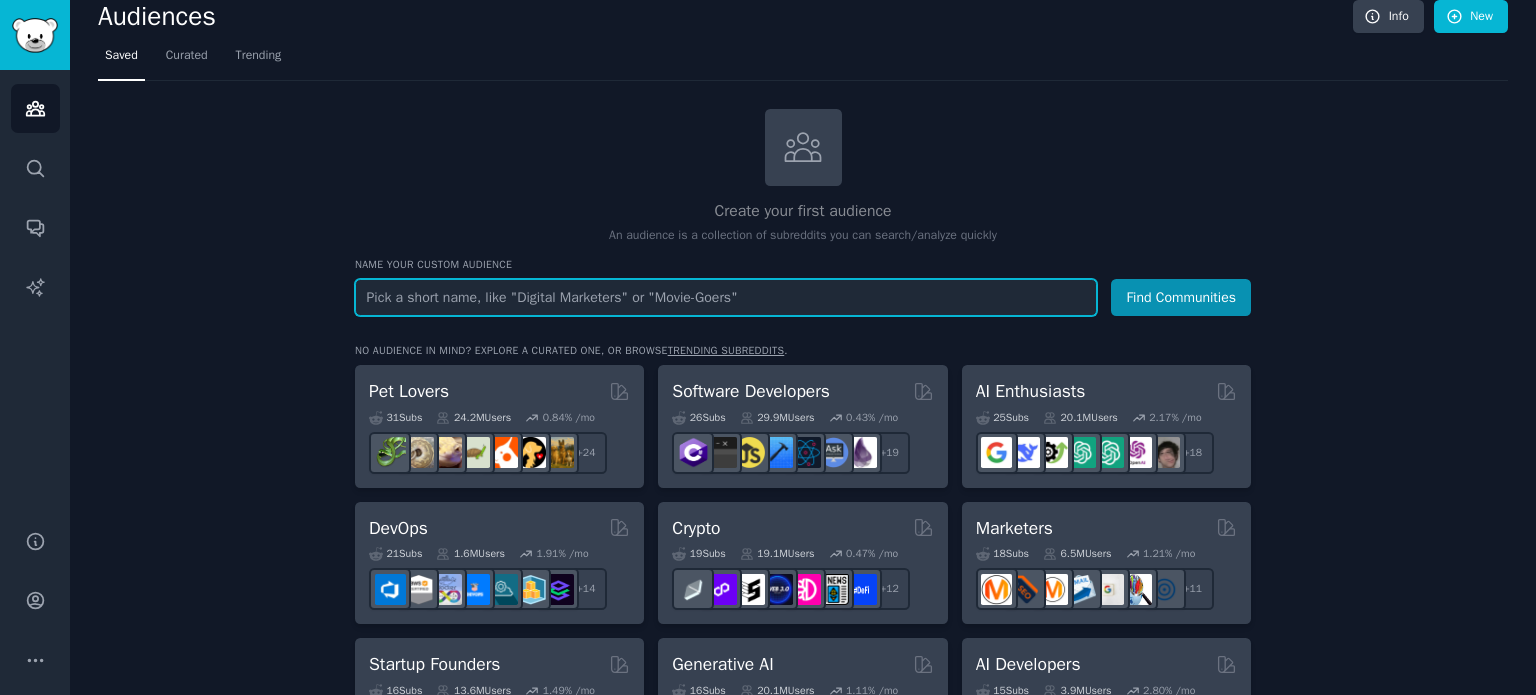 click at bounding box center [726, 297] 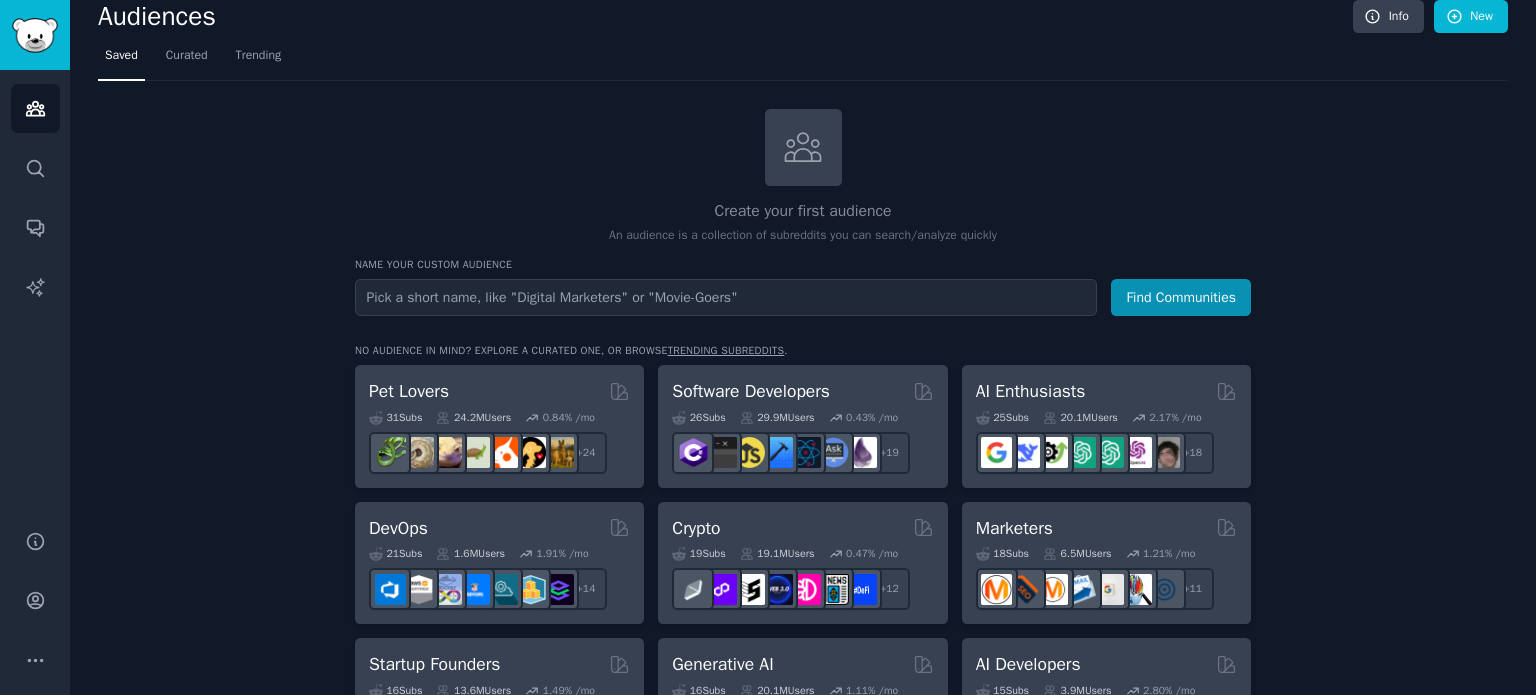 click on "trending subreddits" at bounding box center (726, 350) 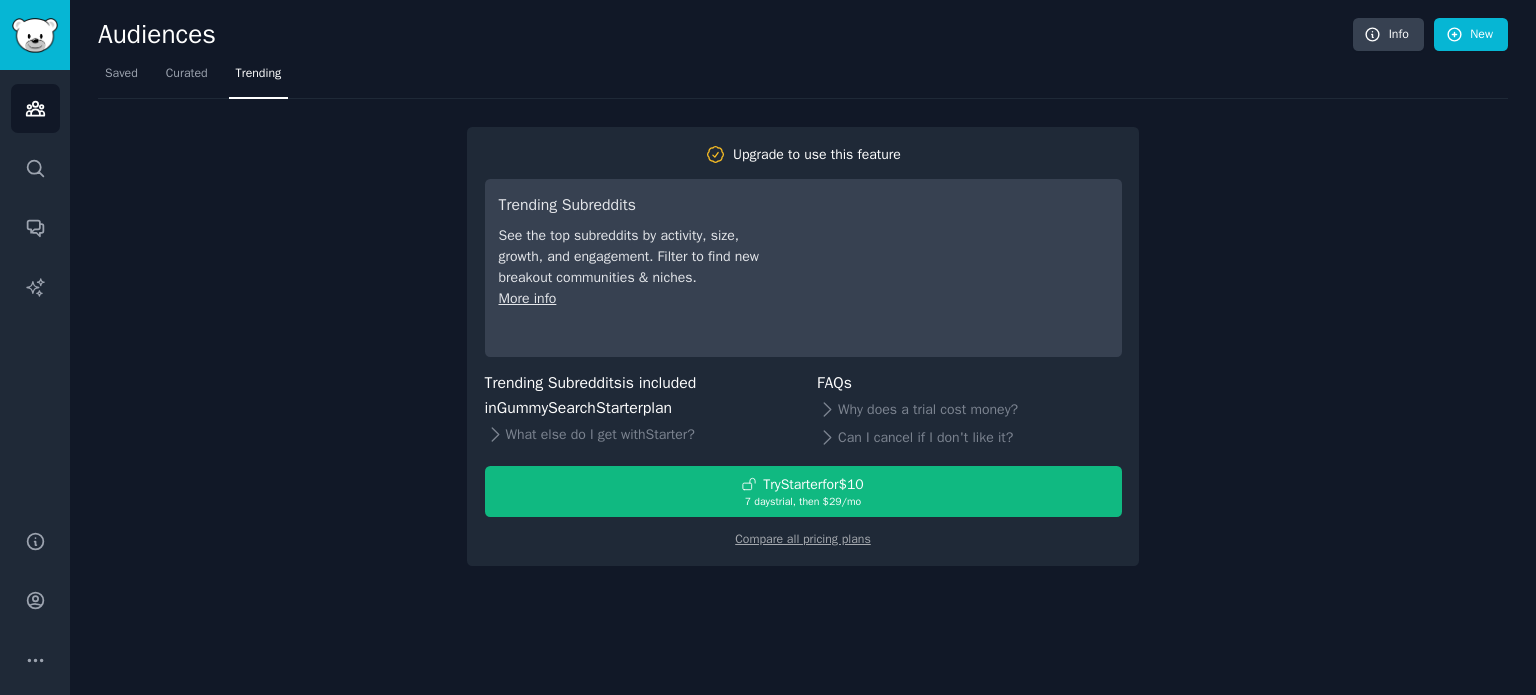 scroll, scrollTop: 0, scrollLeft: 0, axis: both 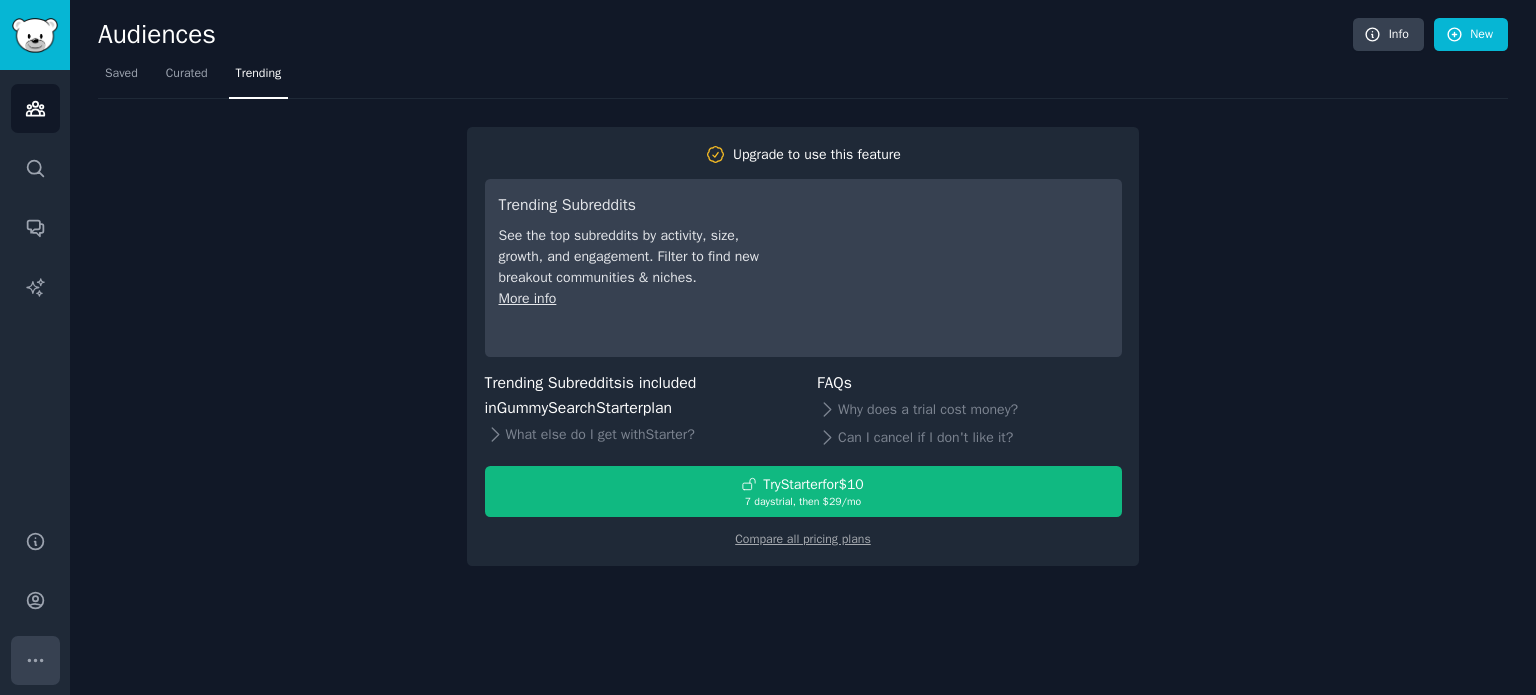 click 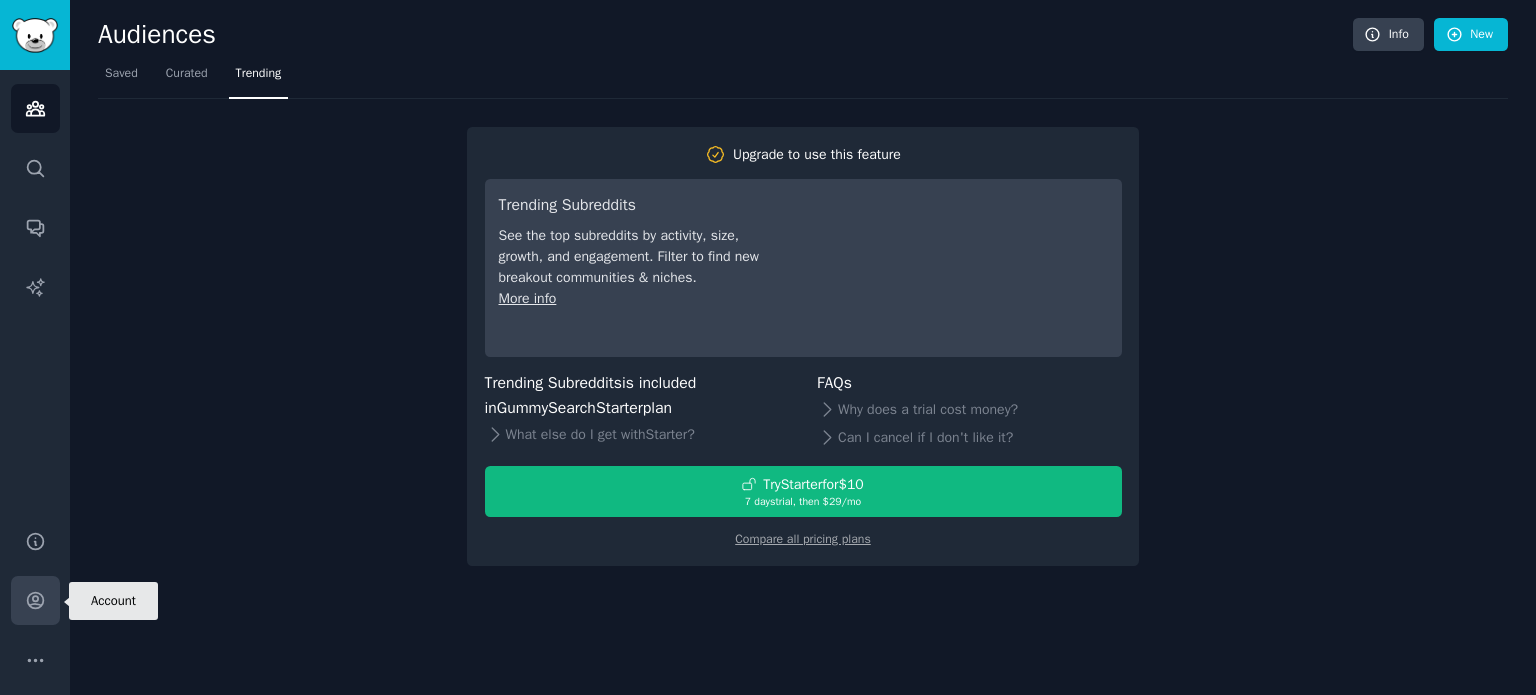 click 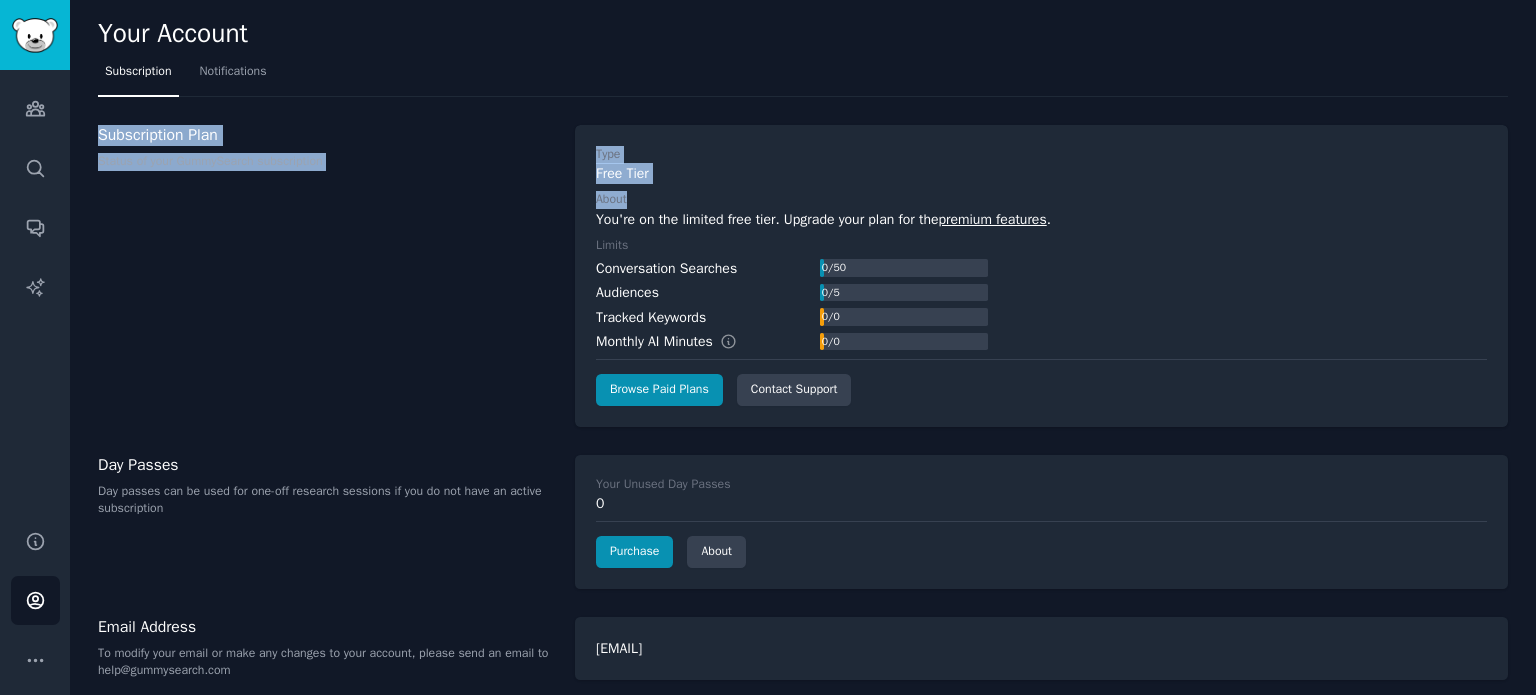 drag, startPoint x: 1535, startPoint y: 77, endPoint x: 1535, endPoint y: 186, distance: 109 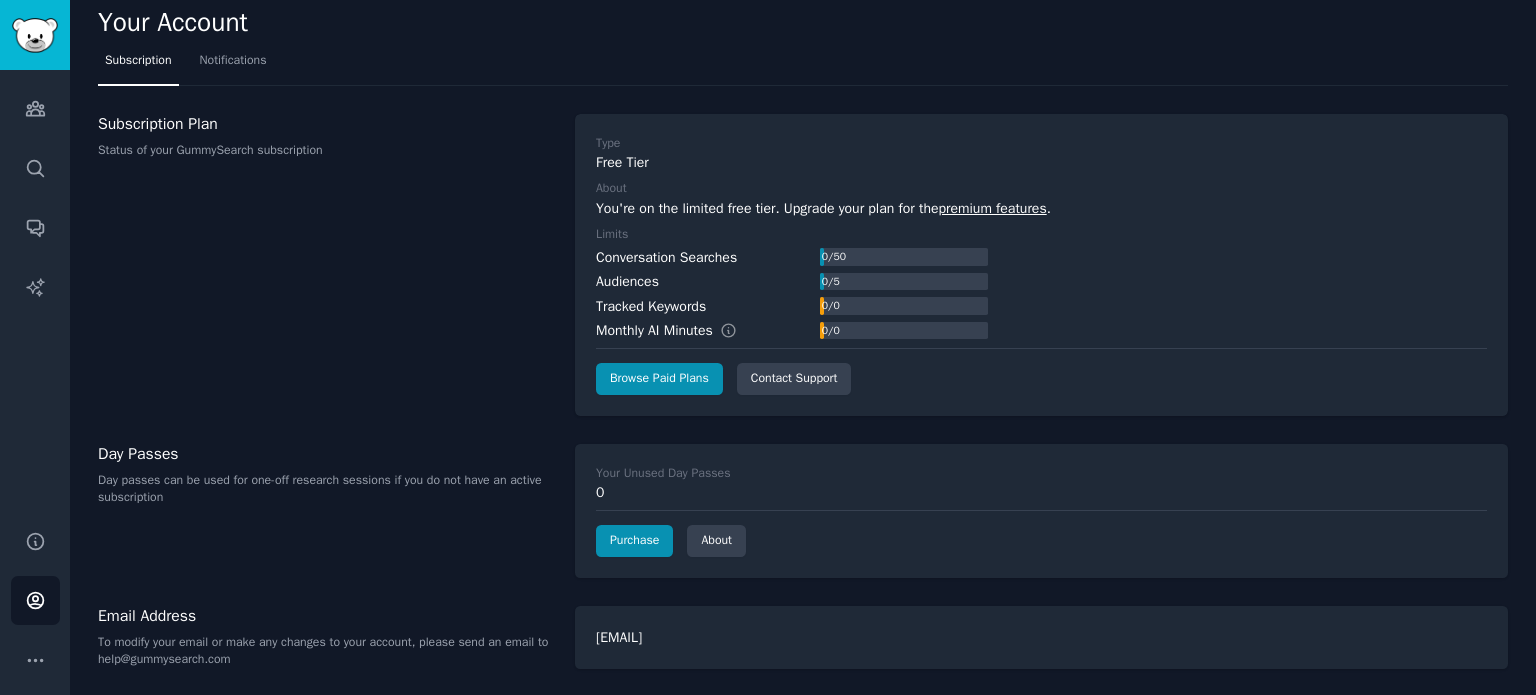 scroll, scrollTop: 0, scrollLeft: 0, axis: both 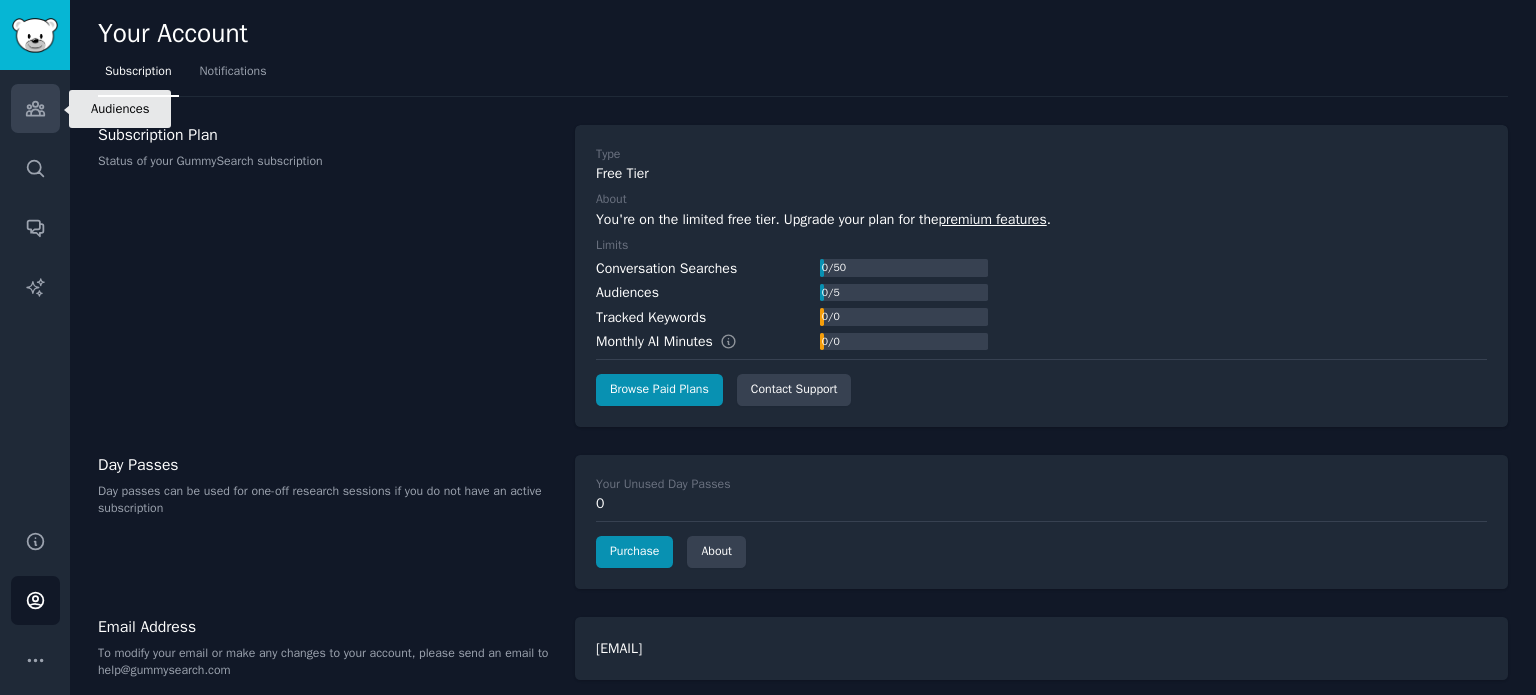 click 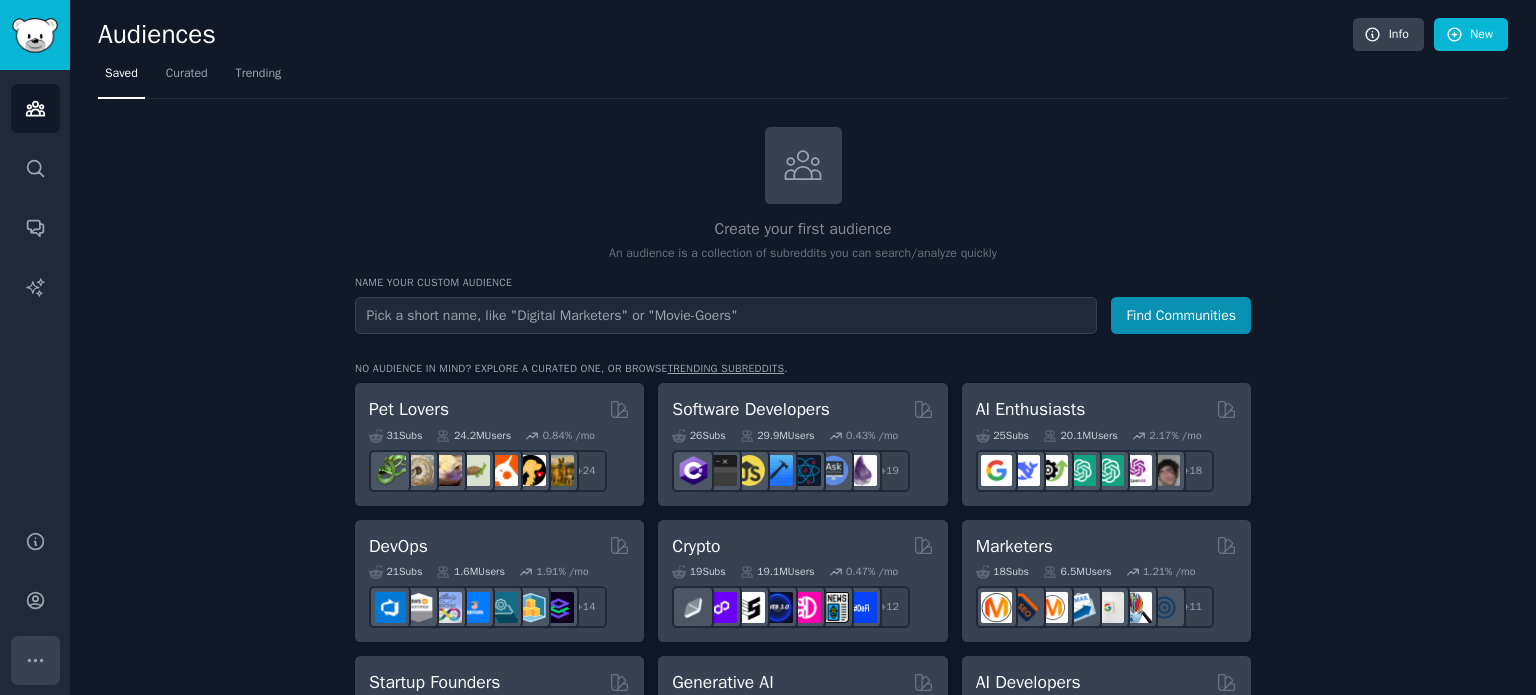 click 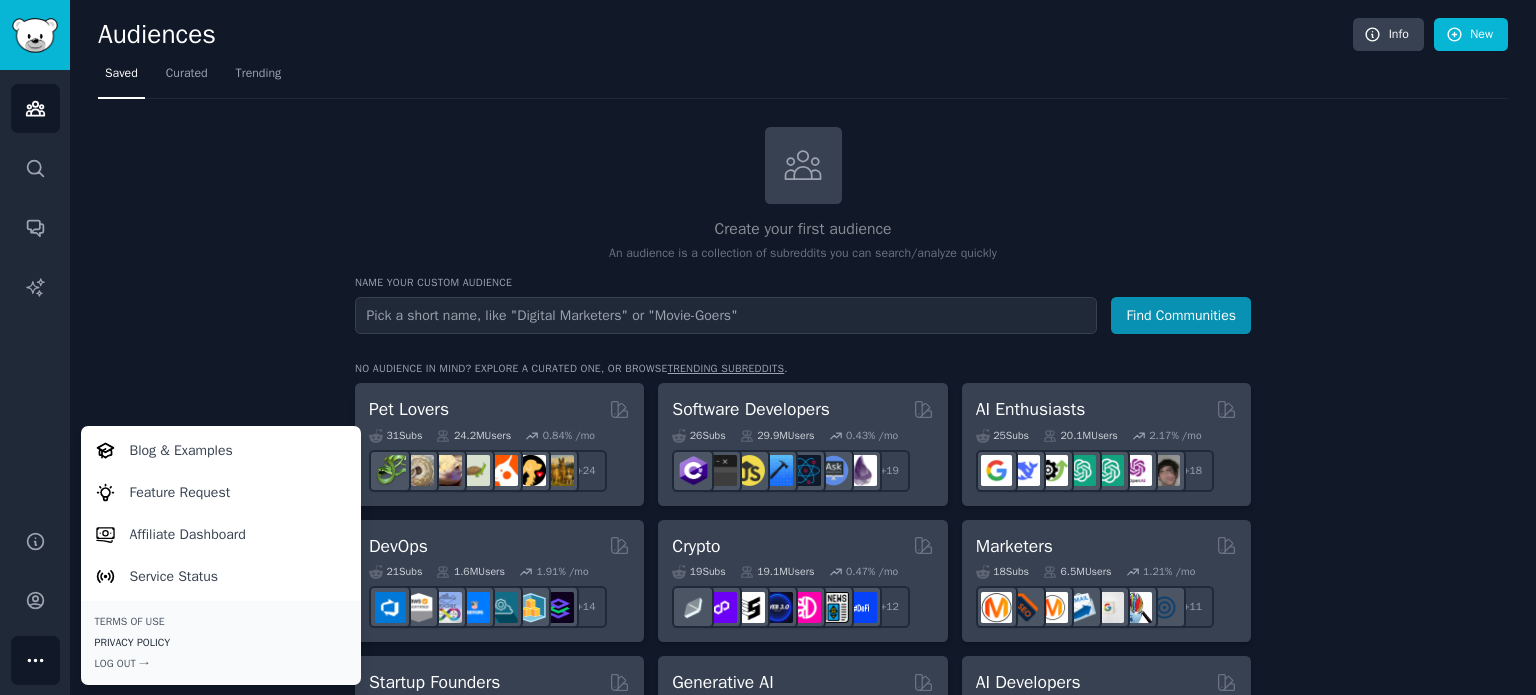 click on "Privacy Policy" at bounding box center [221, 643] 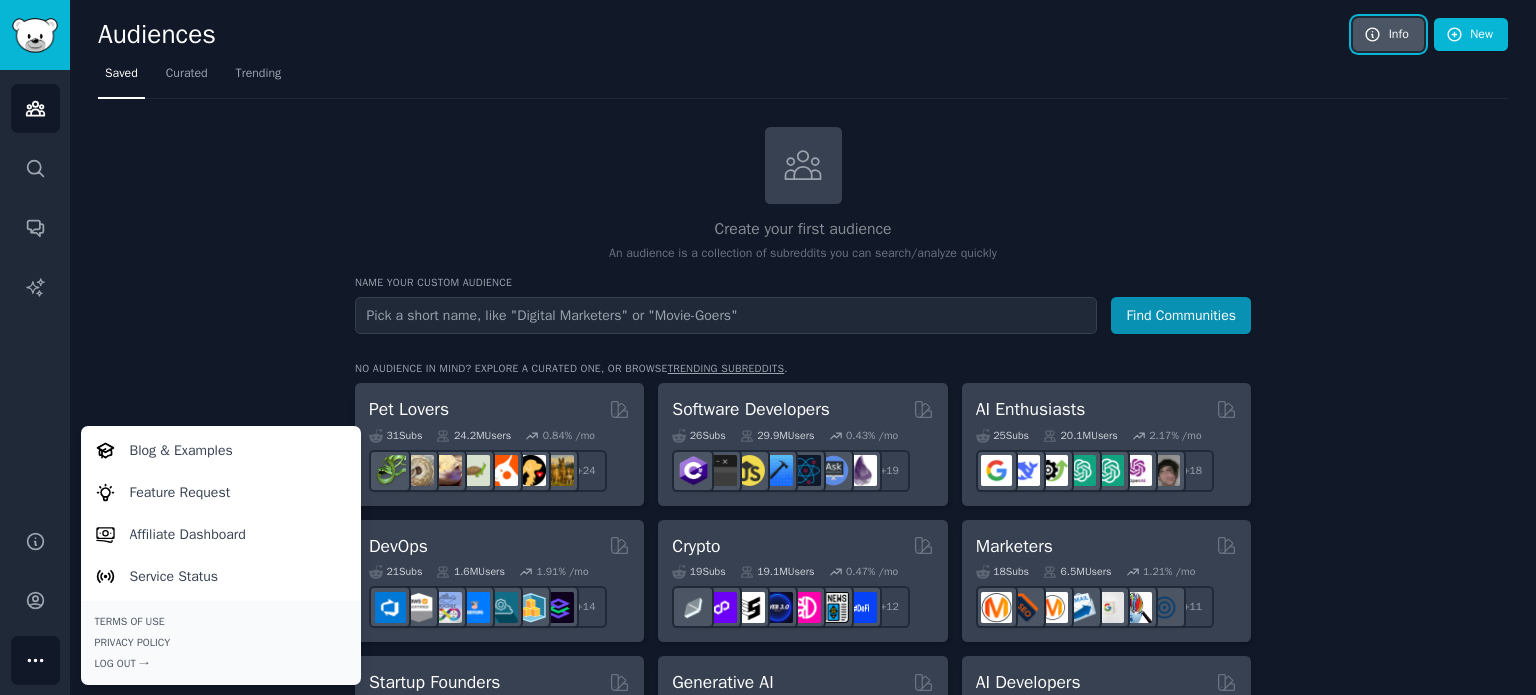 click on "Info" at bounding box center (1388, 35) 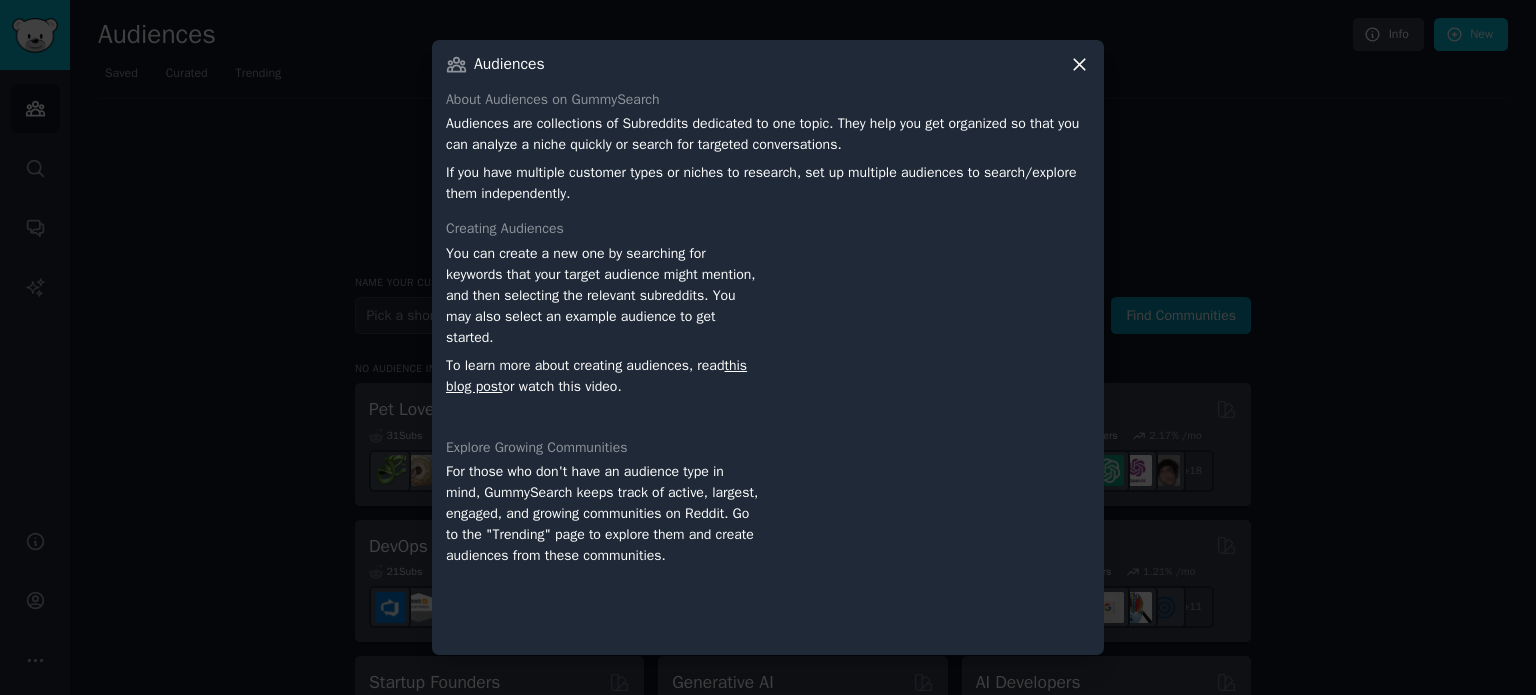 click 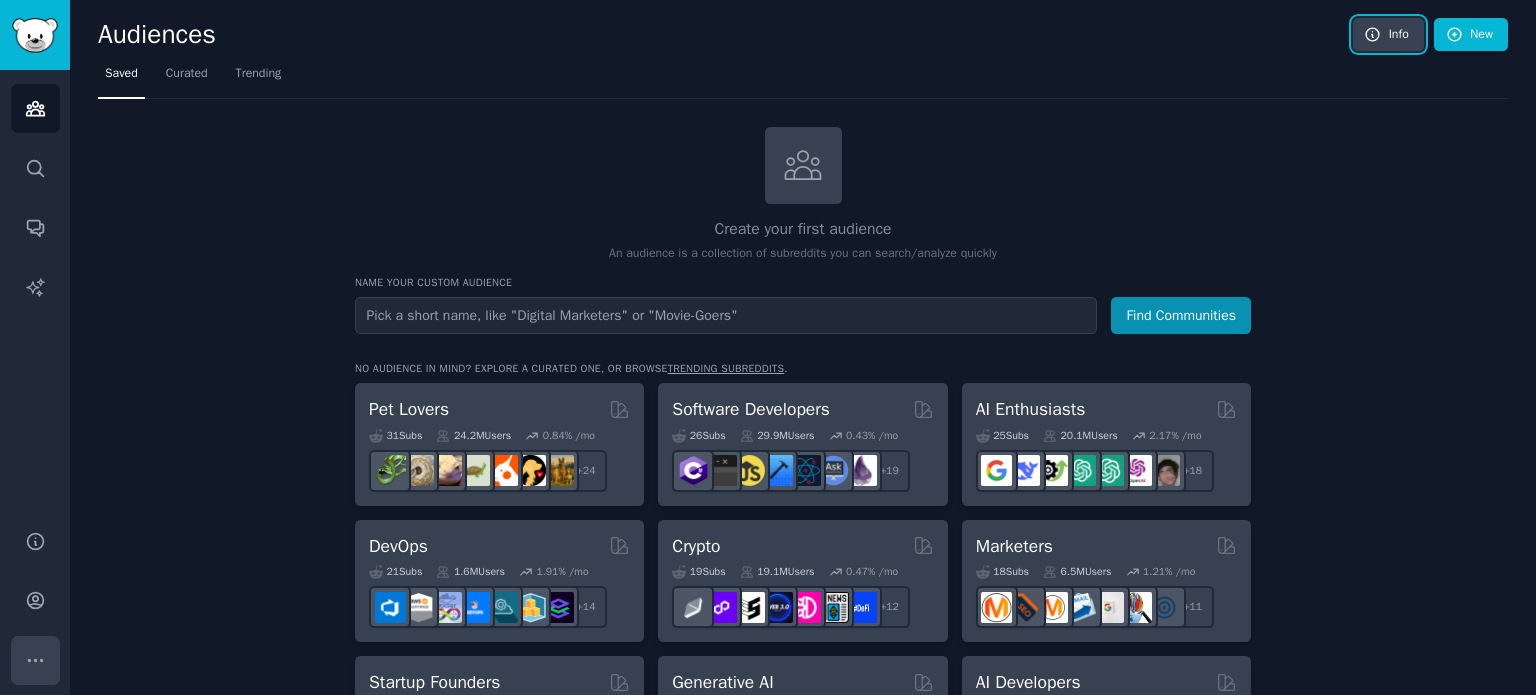click on "More" at bounding box center [35, 660] 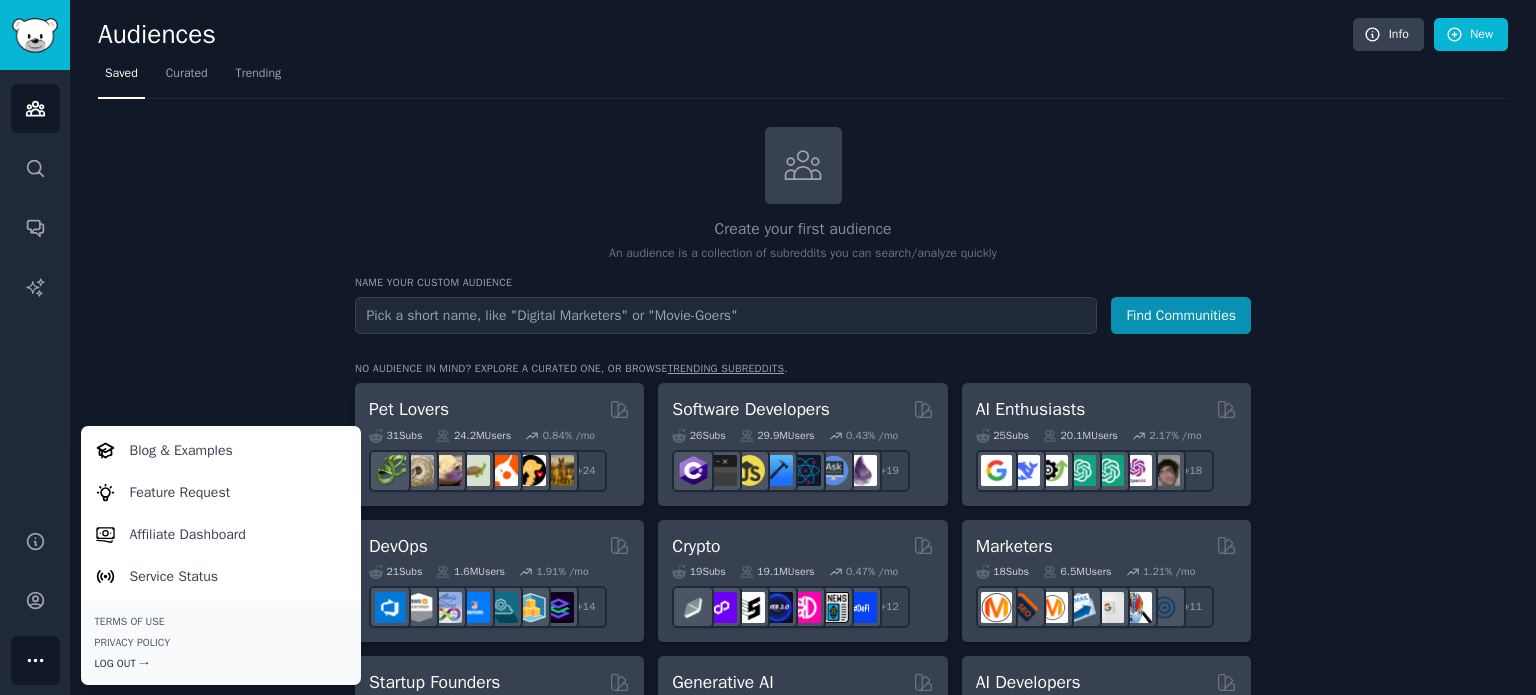 click on "Log Out →" at bounding box center (221, 664) 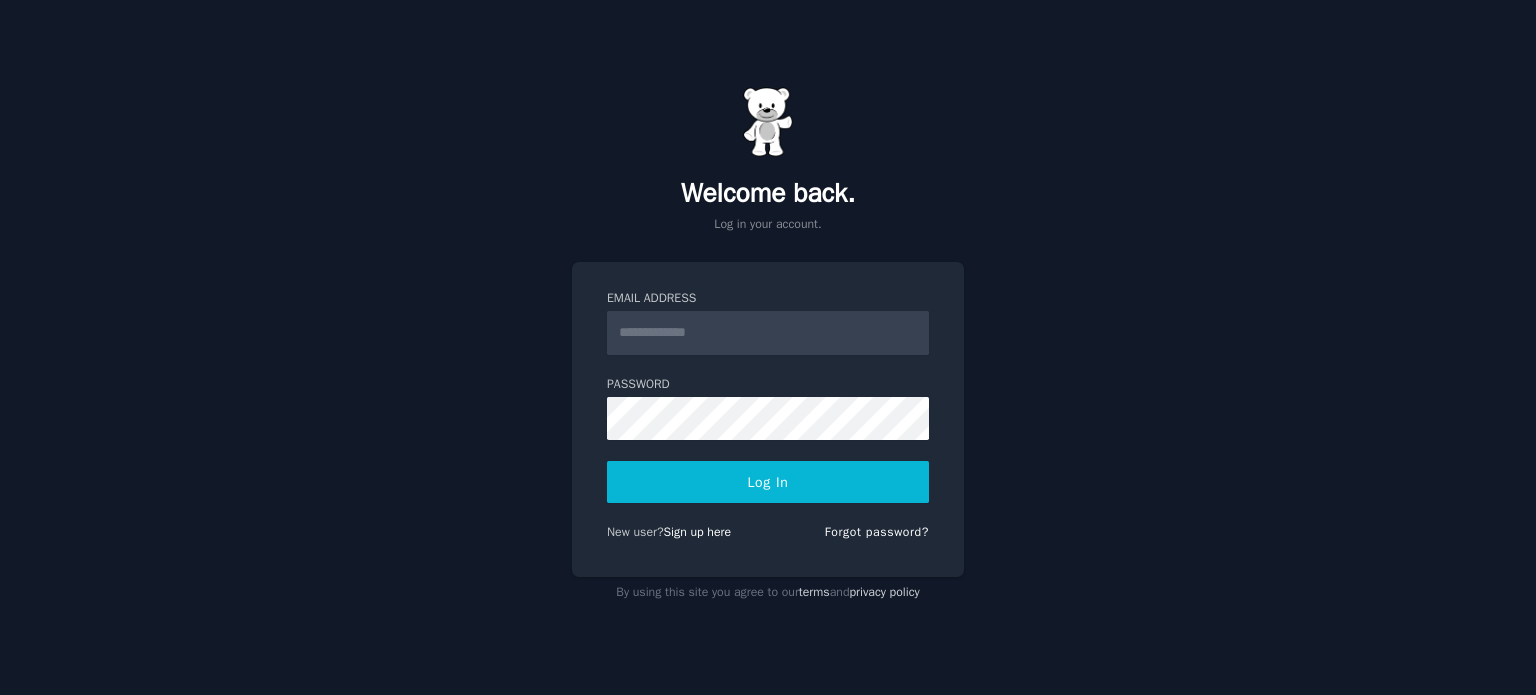 scroll, scrollTop: 0, scrollLeft: 0, axis: both 